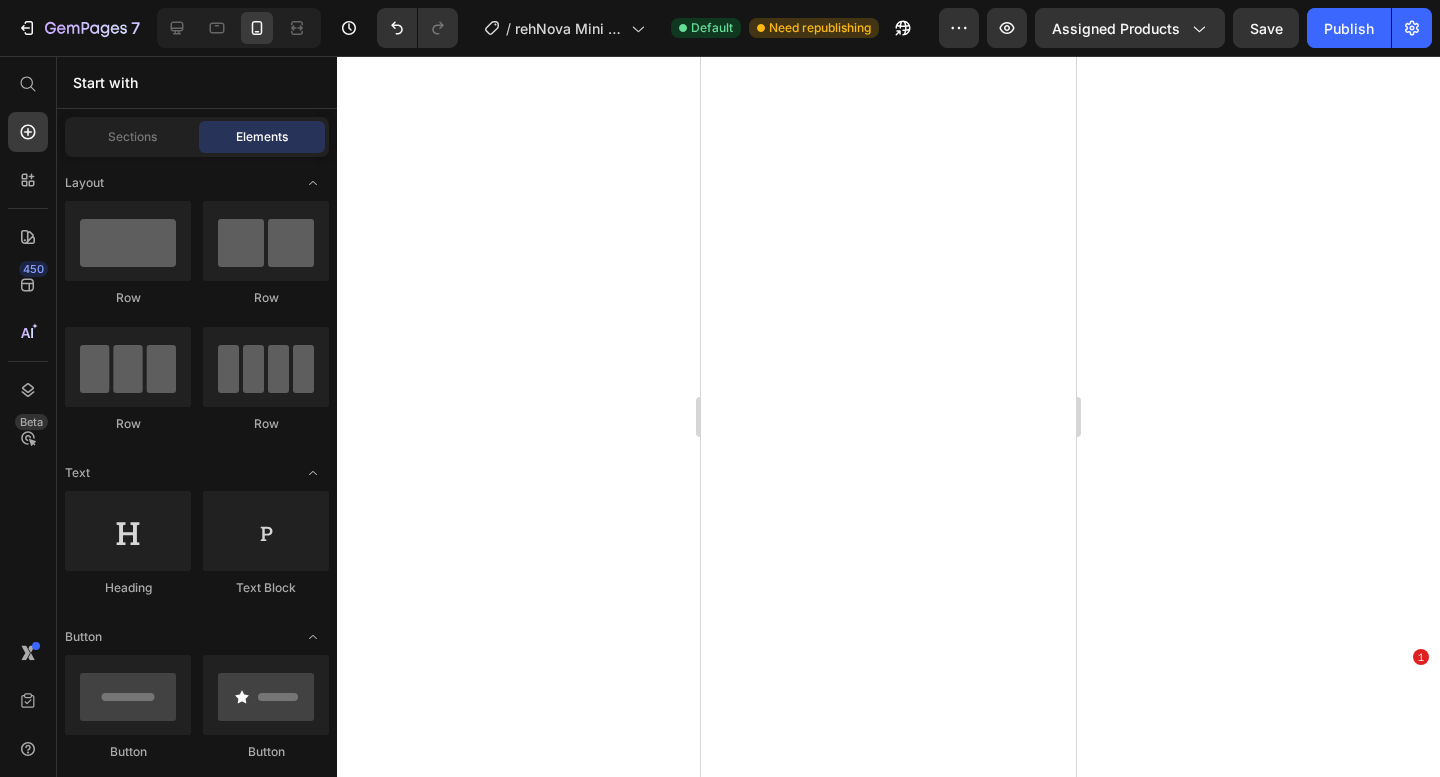 scroll, scrollTop: 0, scrollLeft: 0, axis: both 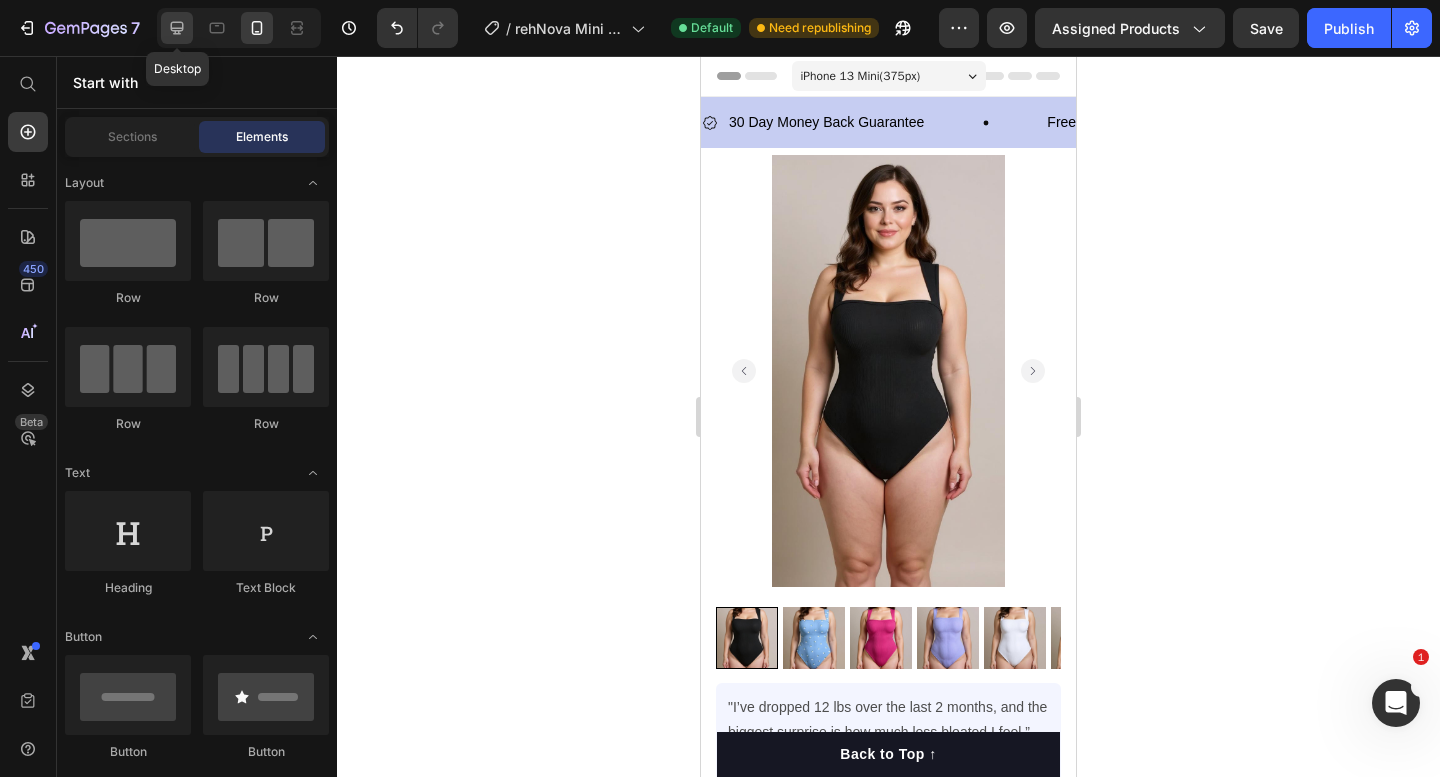 click 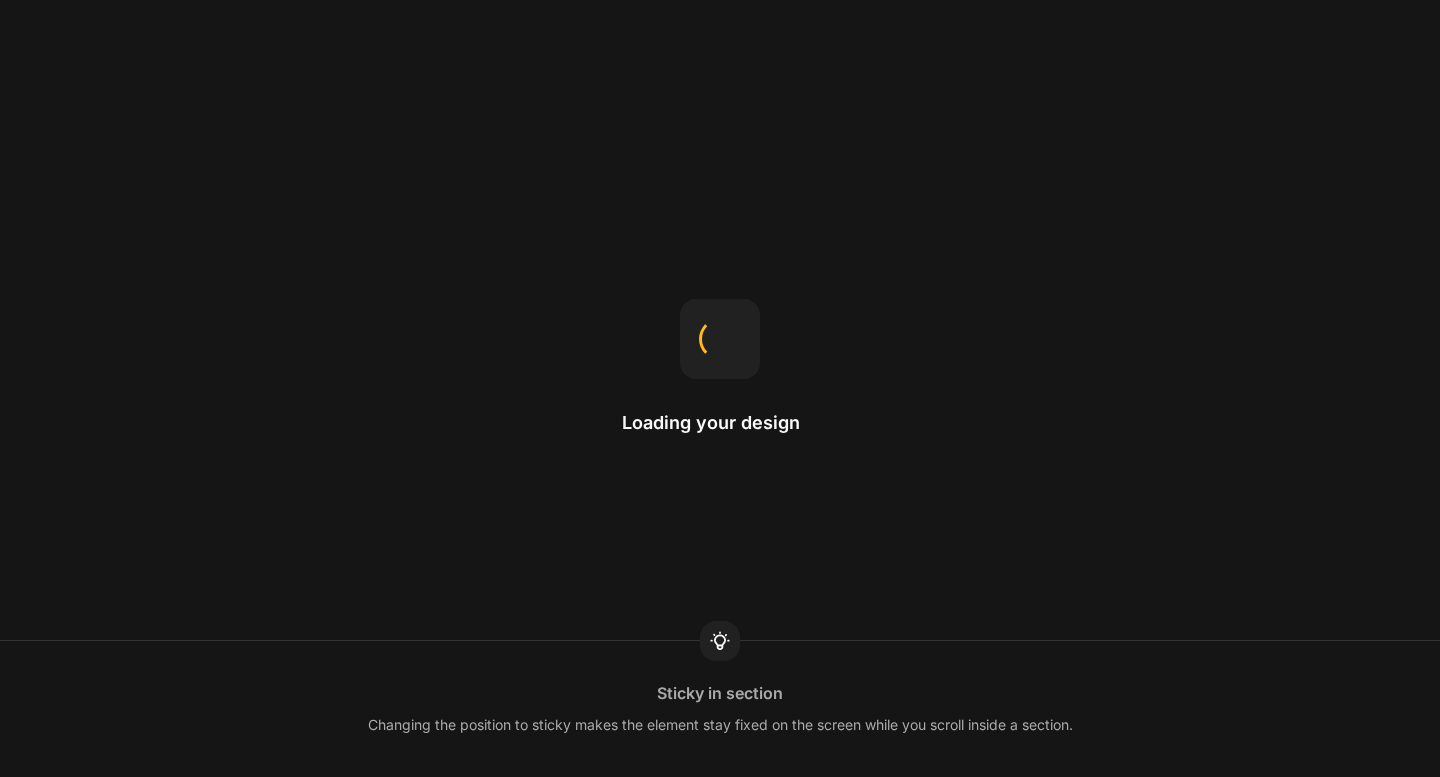 scroll, scrollTop: 0, scrollLeft: 0, axis: both 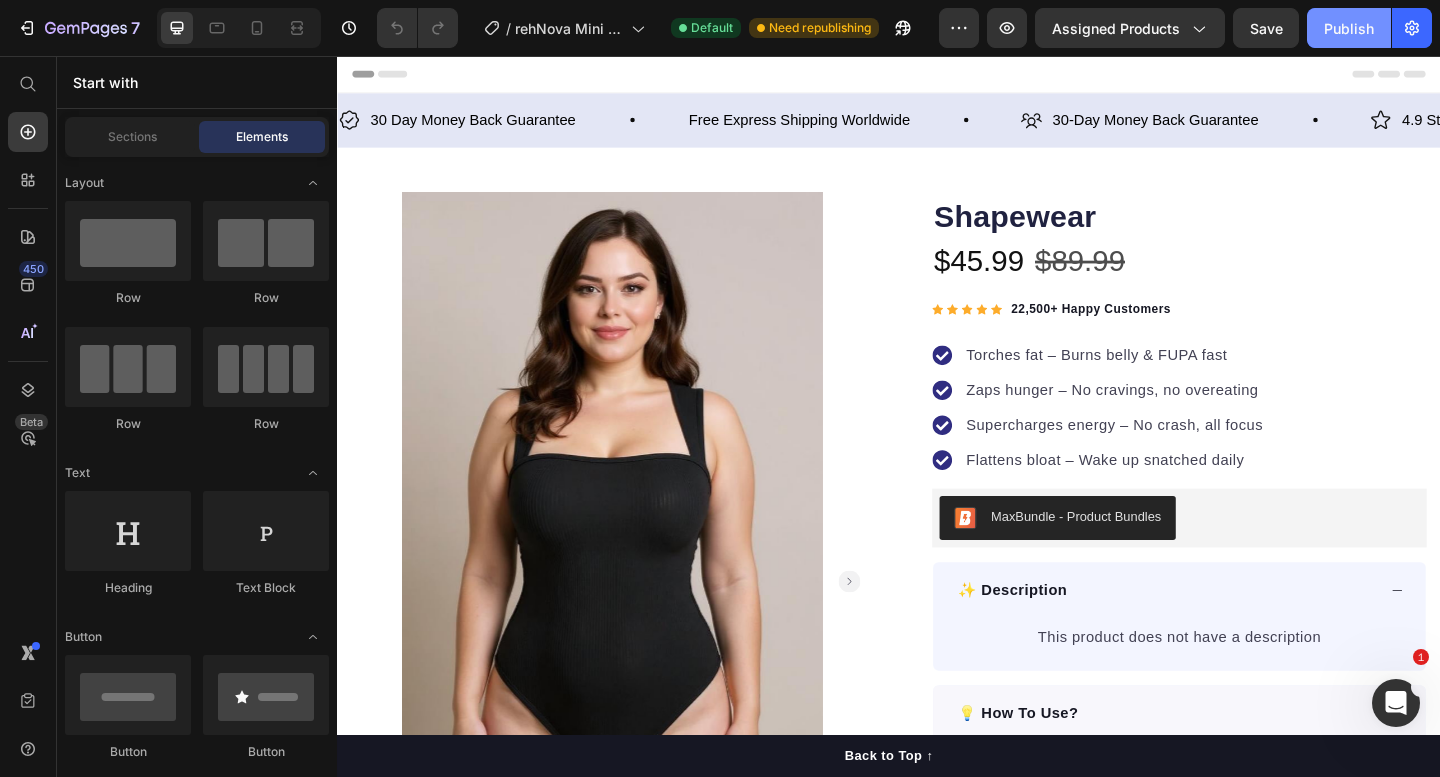 click on "Publish" 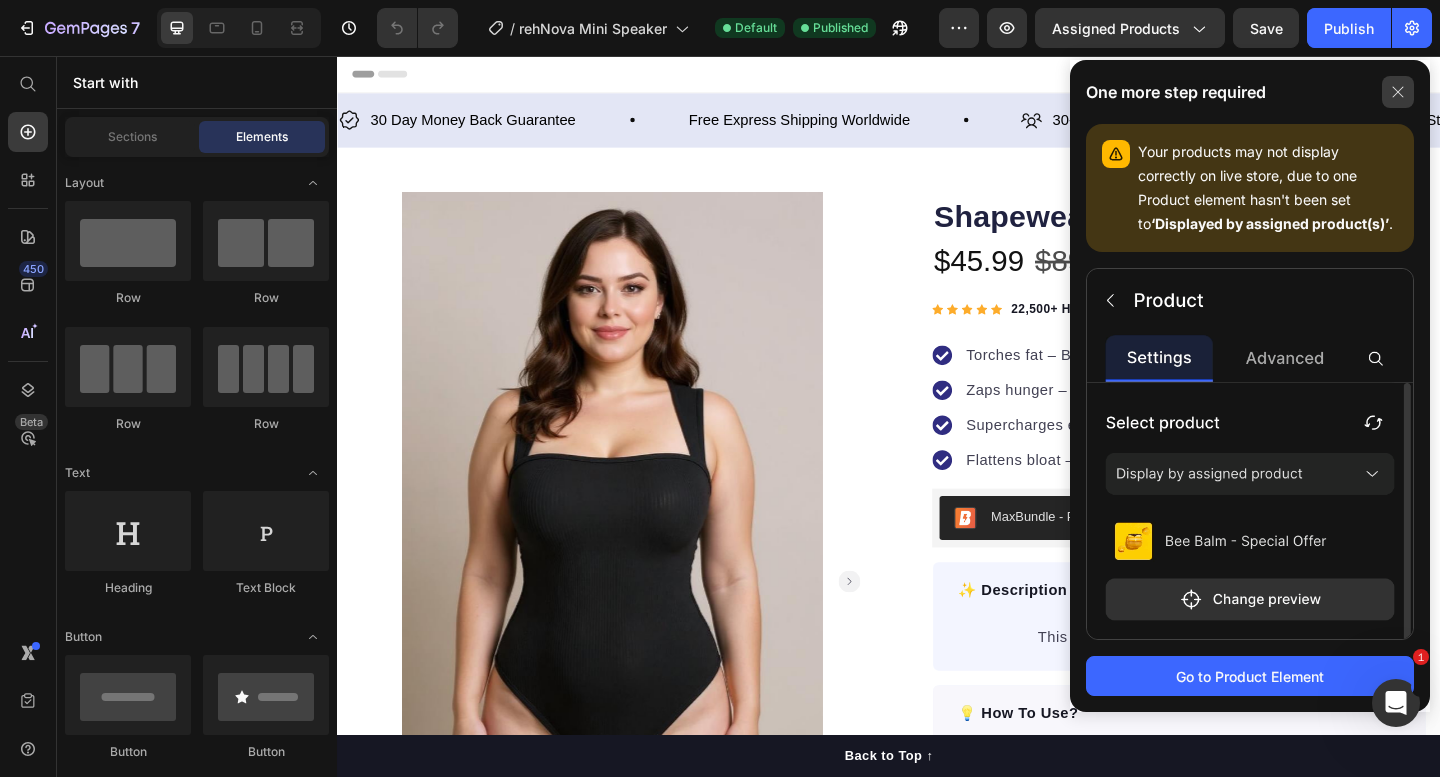 click 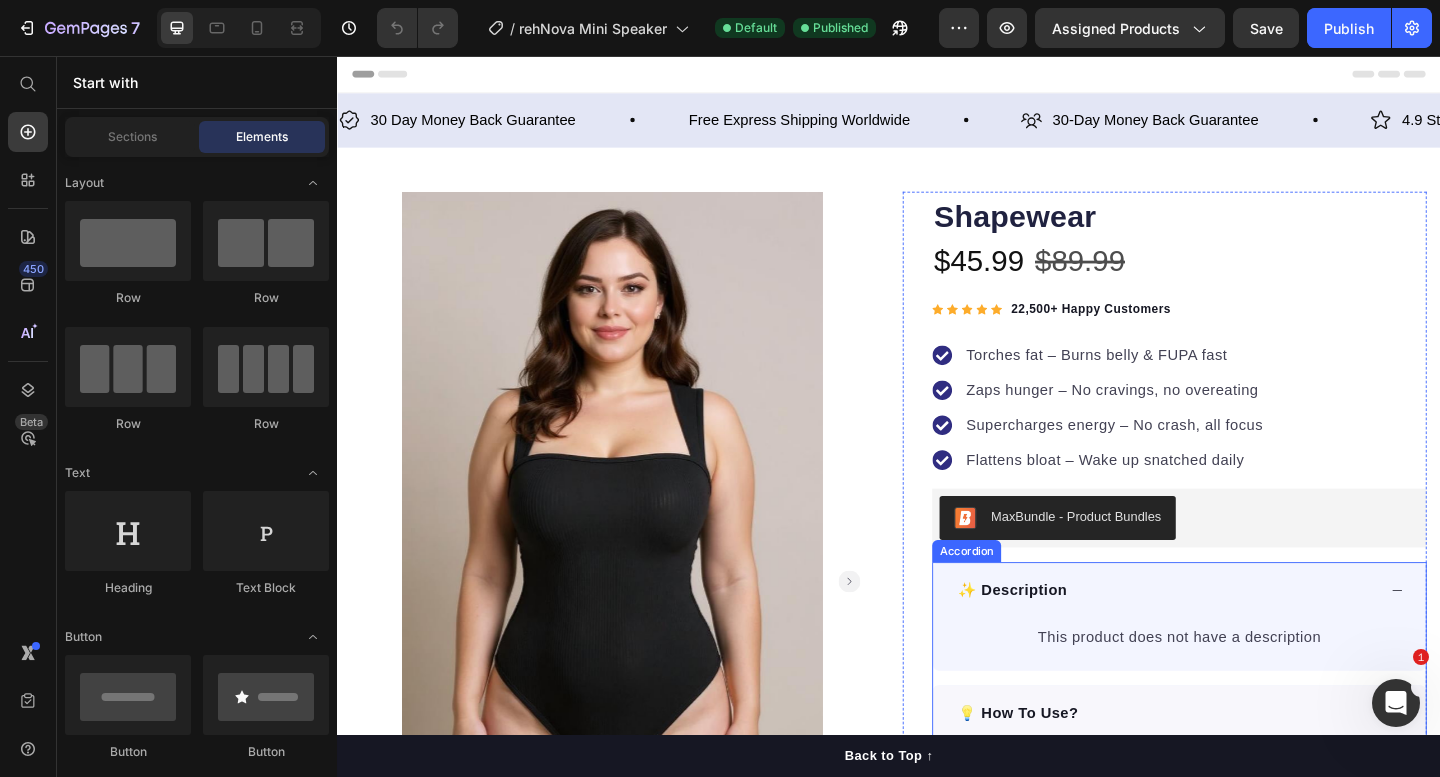 click at bounding box center (1396, 703) 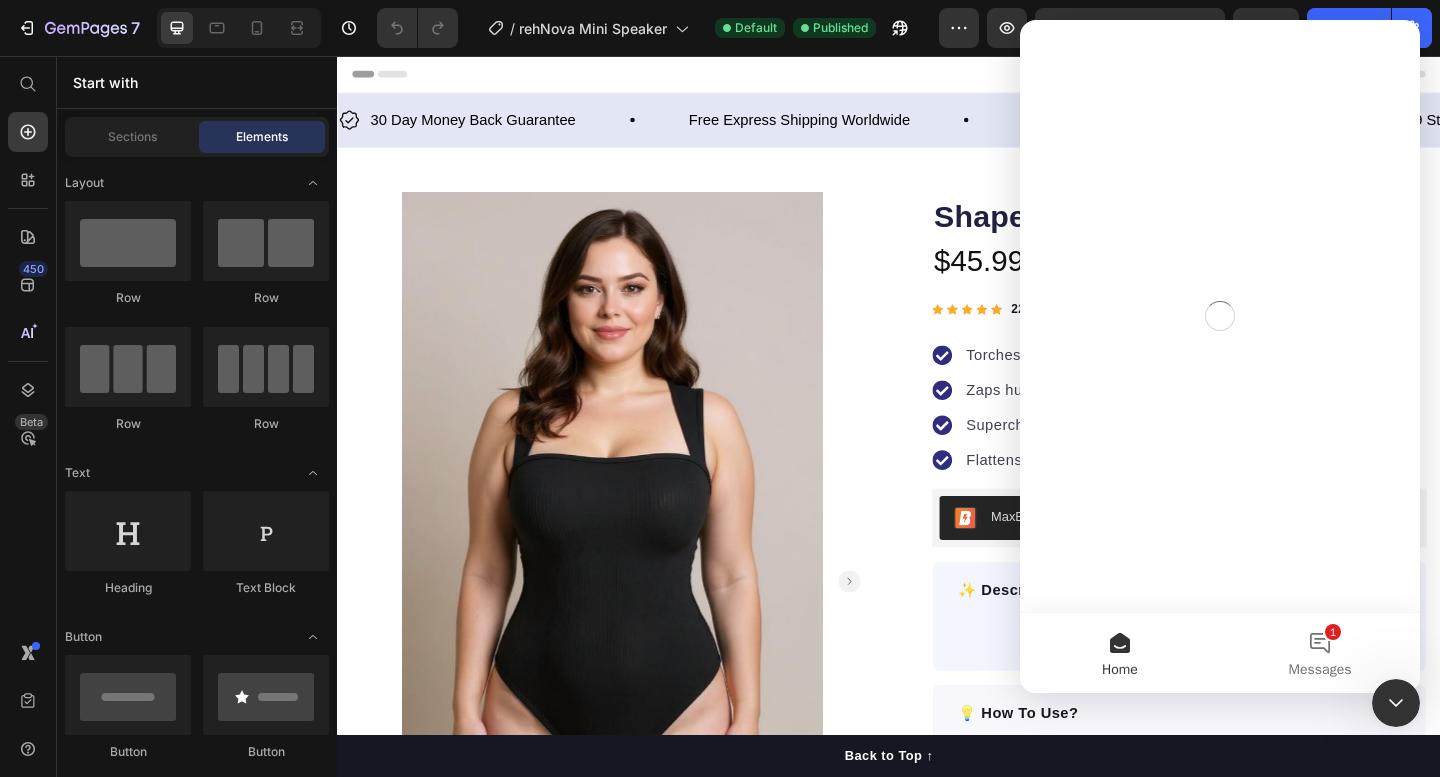 scroll, scrollTop: 0, scrollLeft: 0, axis: both 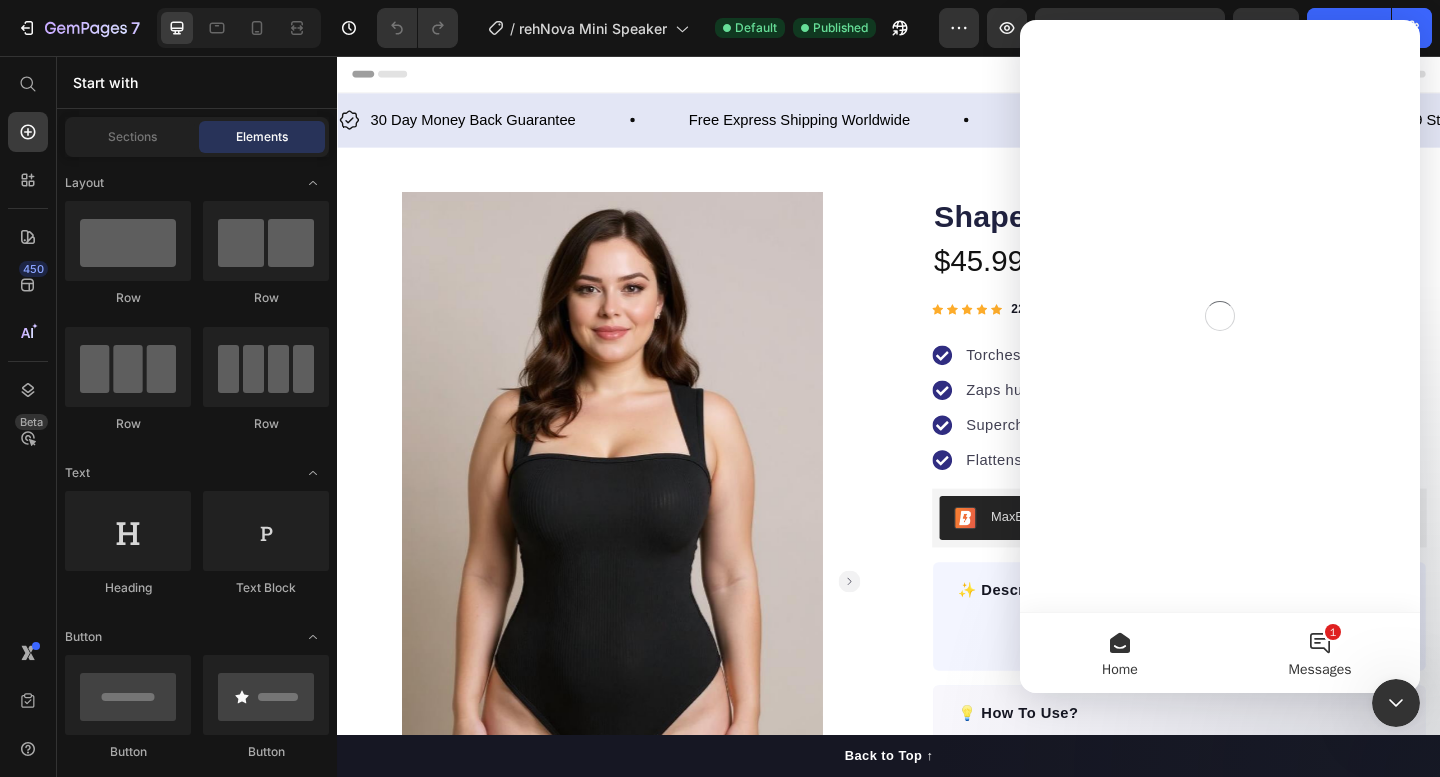 click on "1 Messages" at bounding box center [1320, 653] 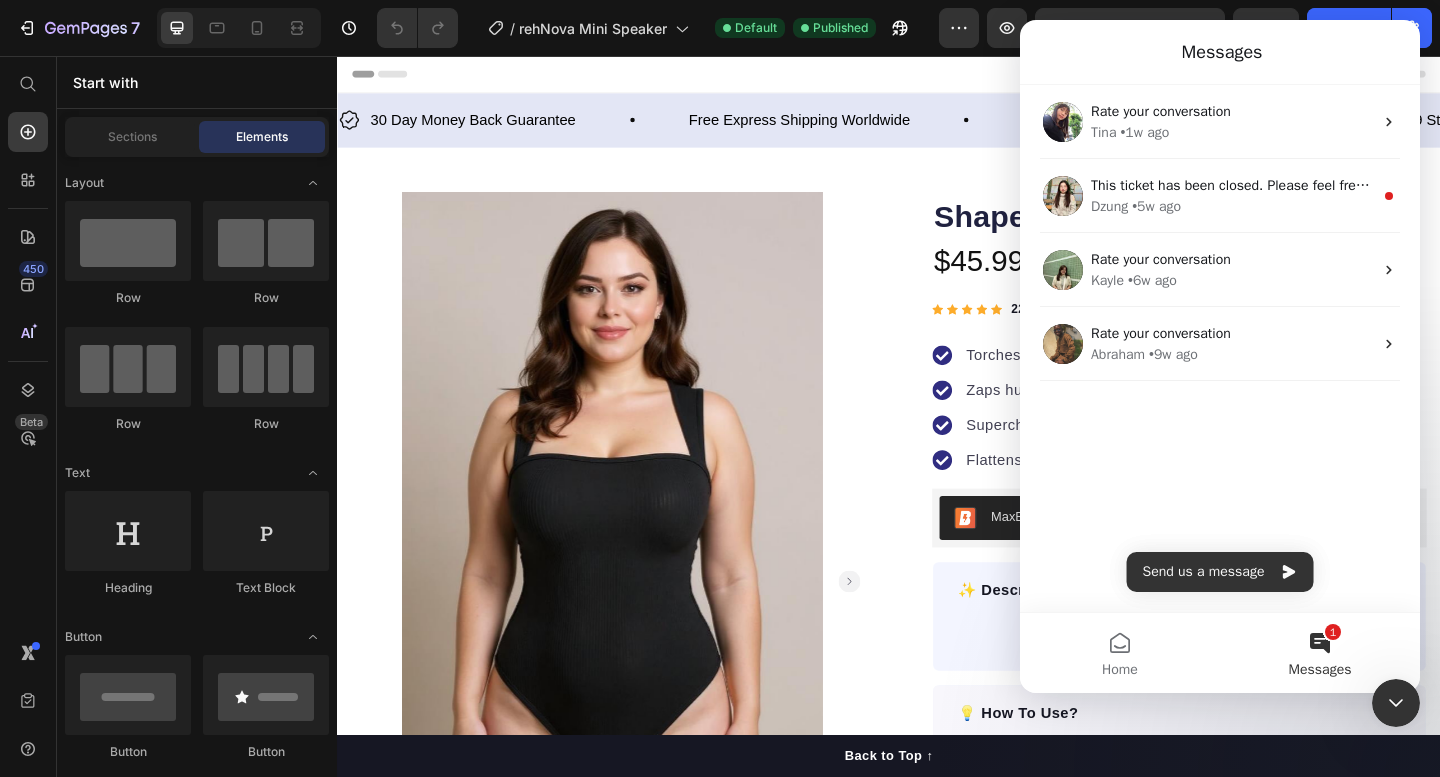 click on "Rate your conversation [FIRST] •  1w ago This ticket has been closed. Please feel free to open a new conversation if you have any other concerns. We are always here to support you! [FIRST] •  5w ago Rate your conversation [FIRST] •  6w ago Rate your conversation [FIRST] •  9w ago" at bounding box center (1220, 348) 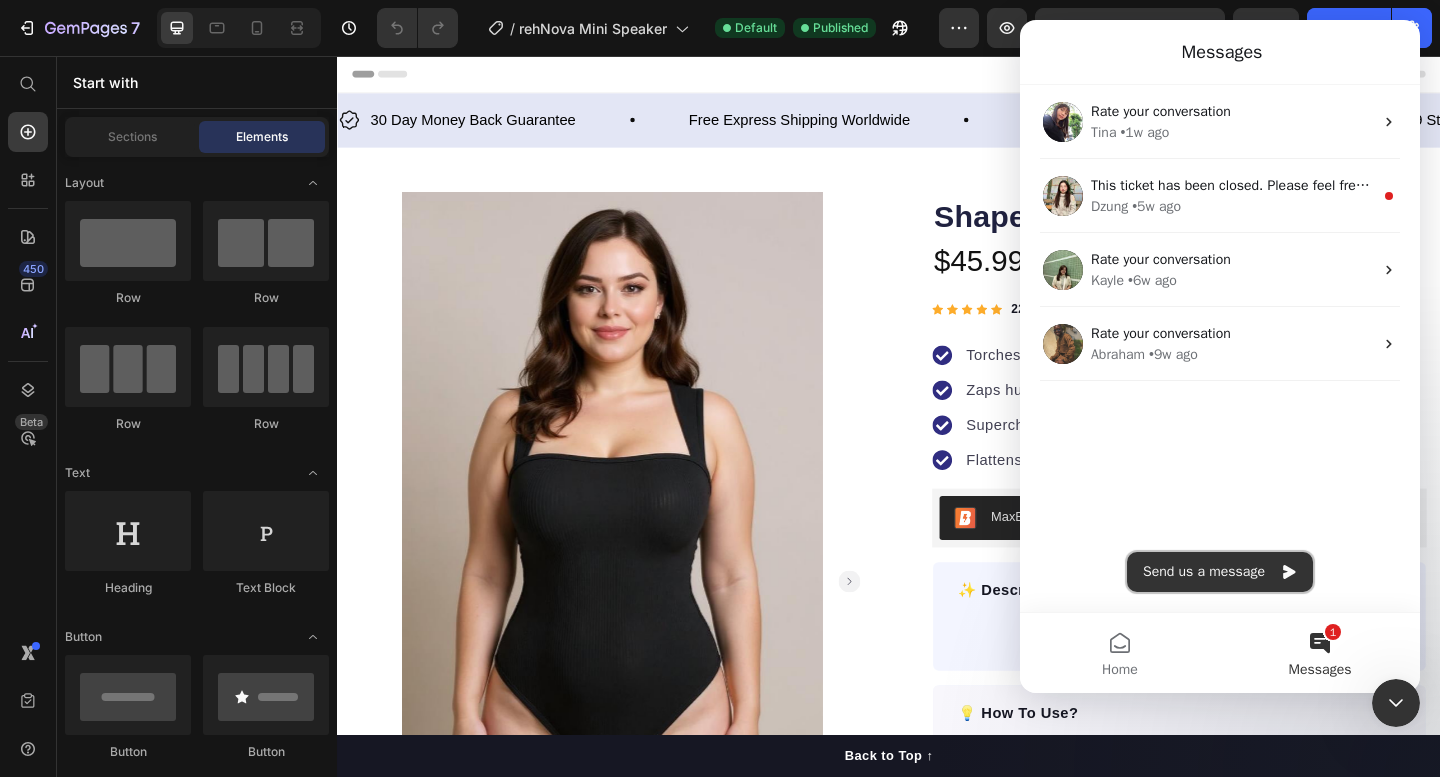 click on "Send us a message" at bounding box center [1220, 572] 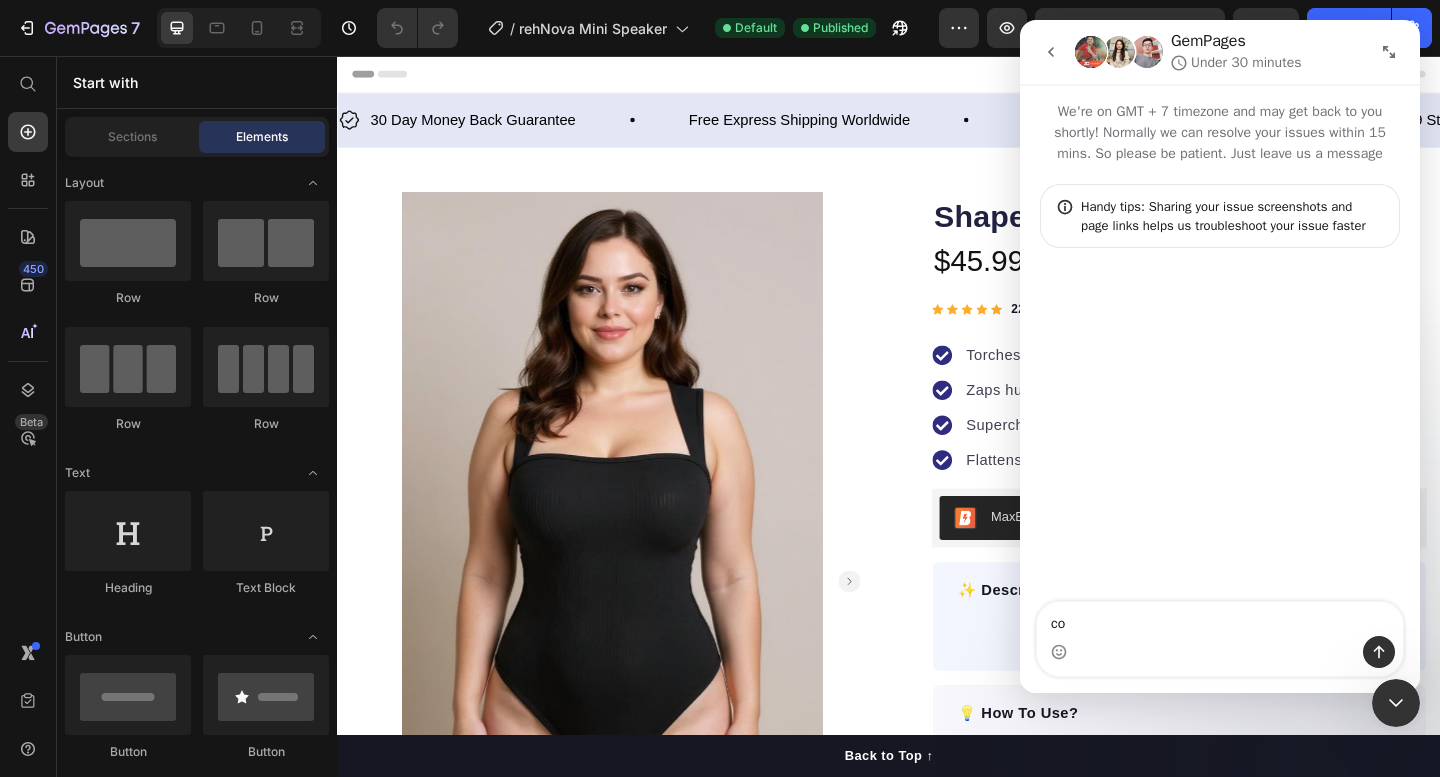 type on "c" 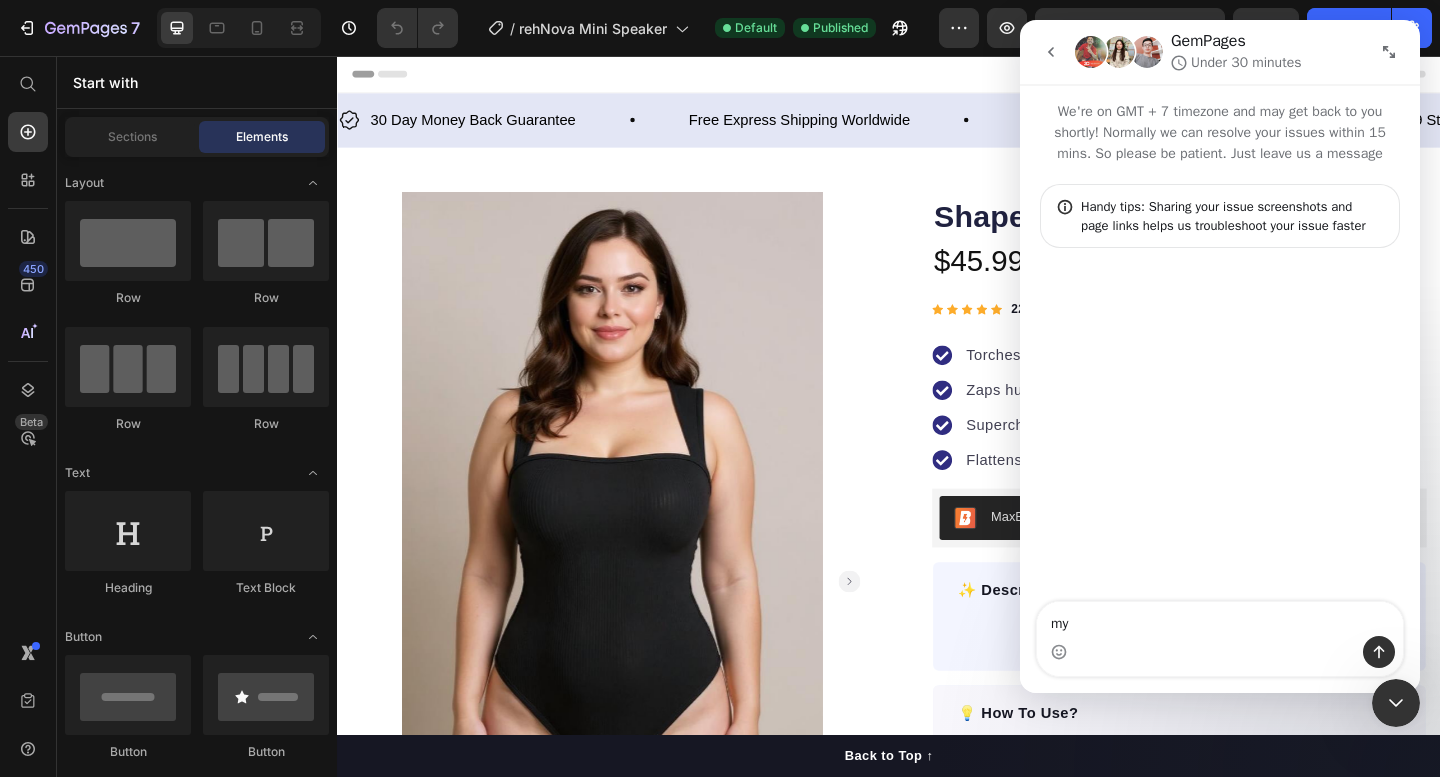 type on "m" 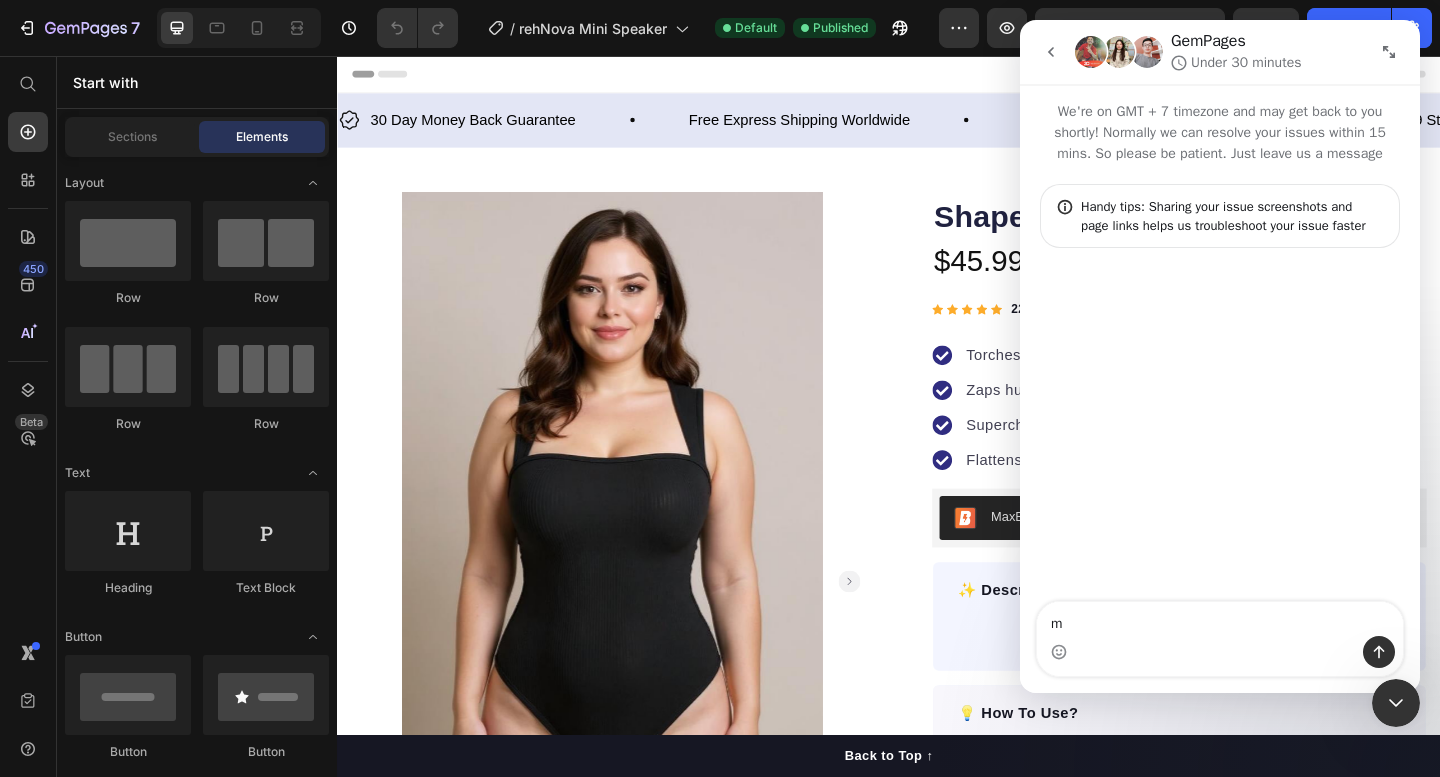 type 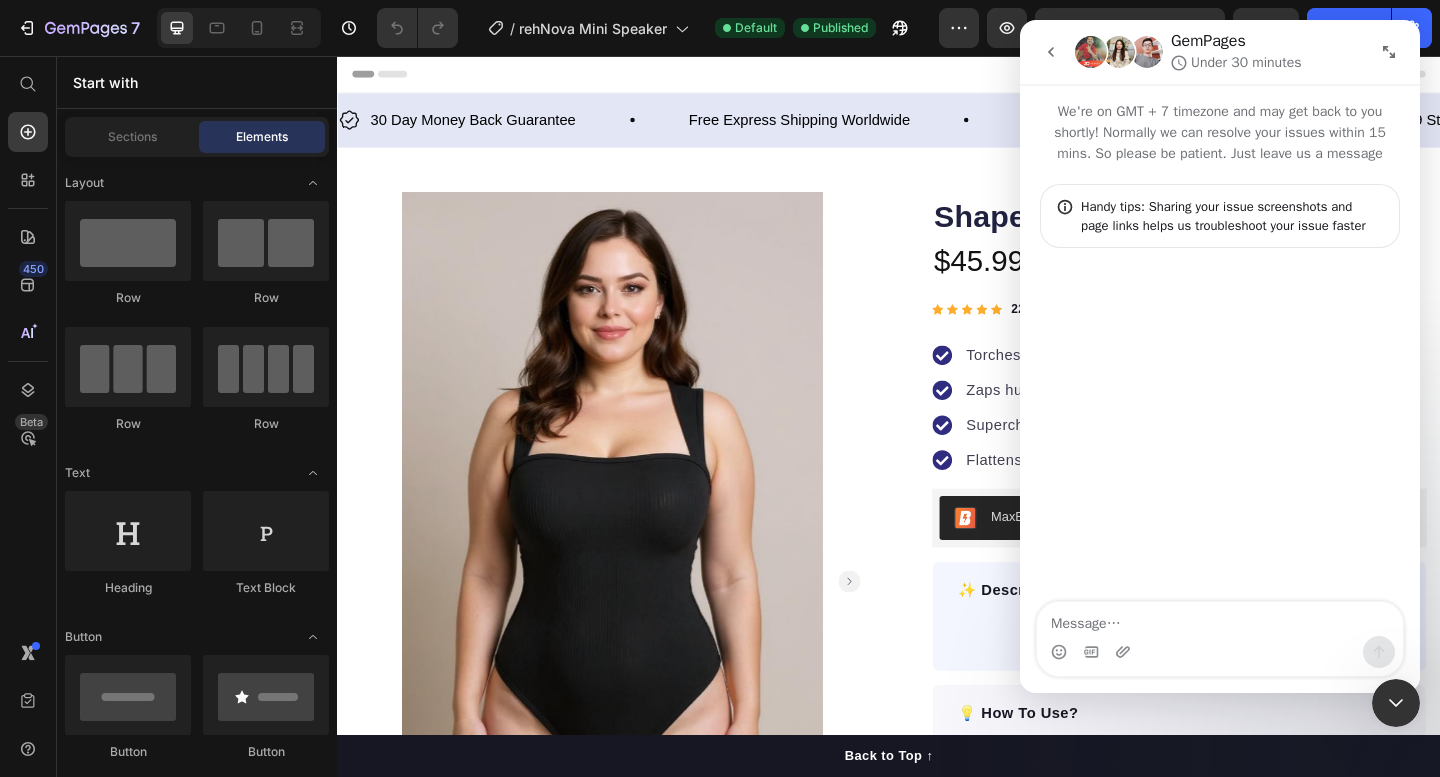click 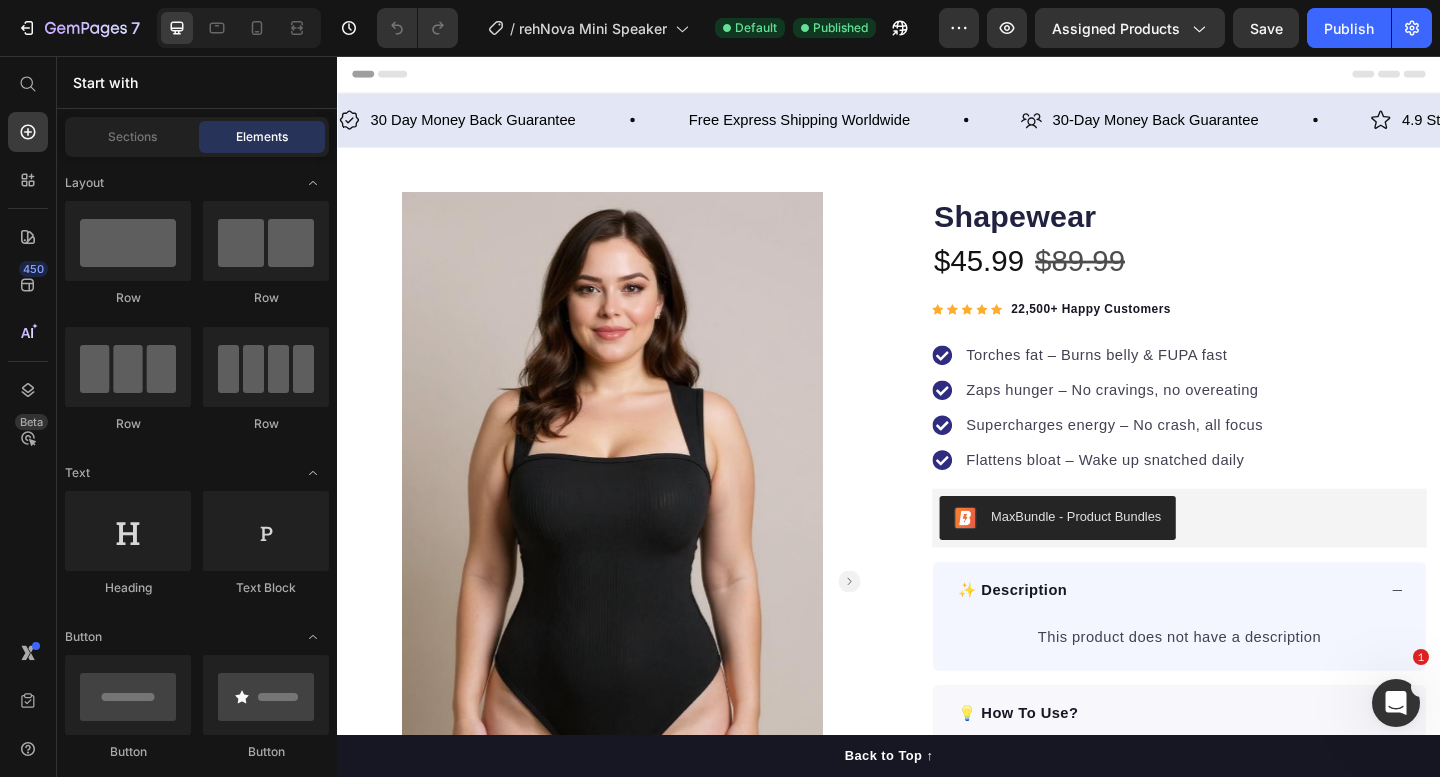 scroll, scrollTop: 0, scrollLeft: 0, axis: both 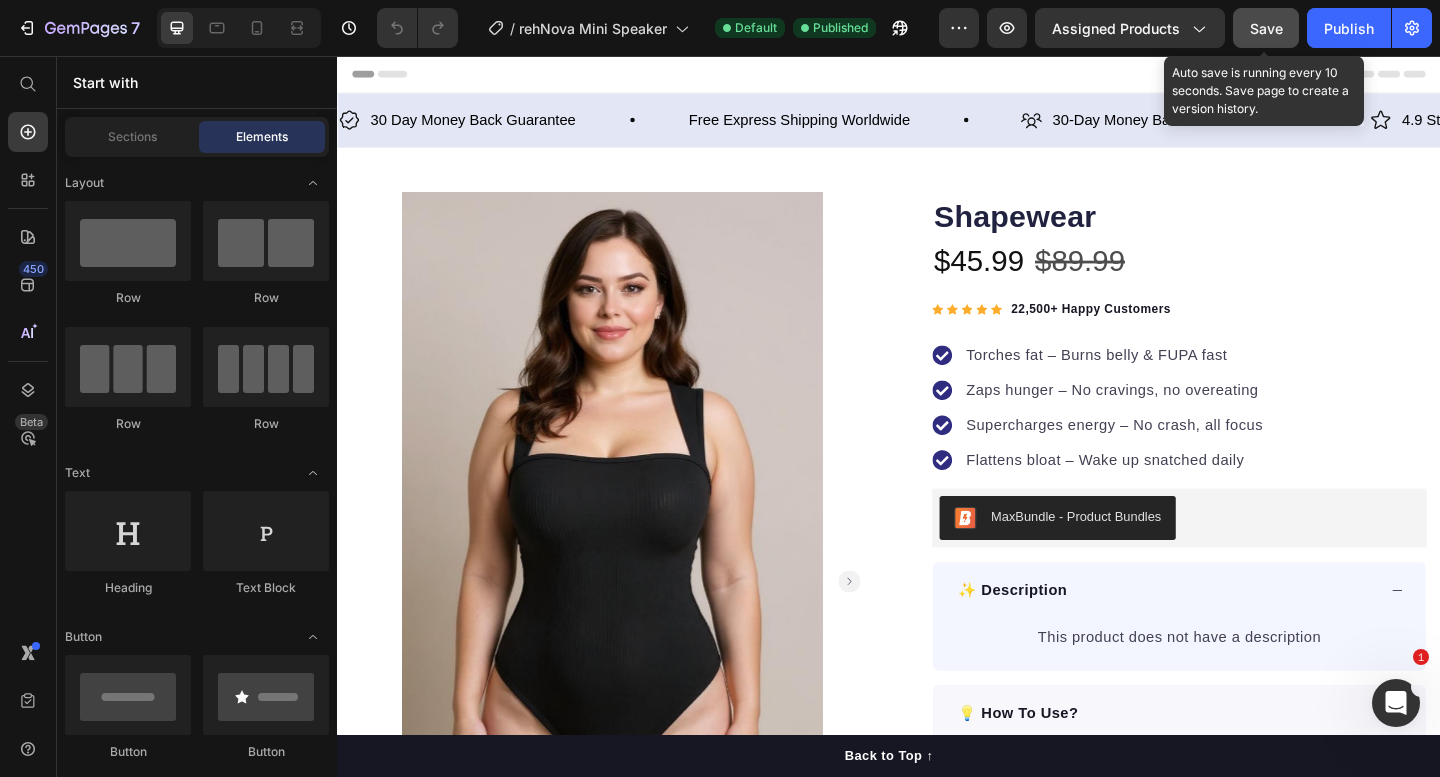 click on "Save" at bounding box center [1266, 28] 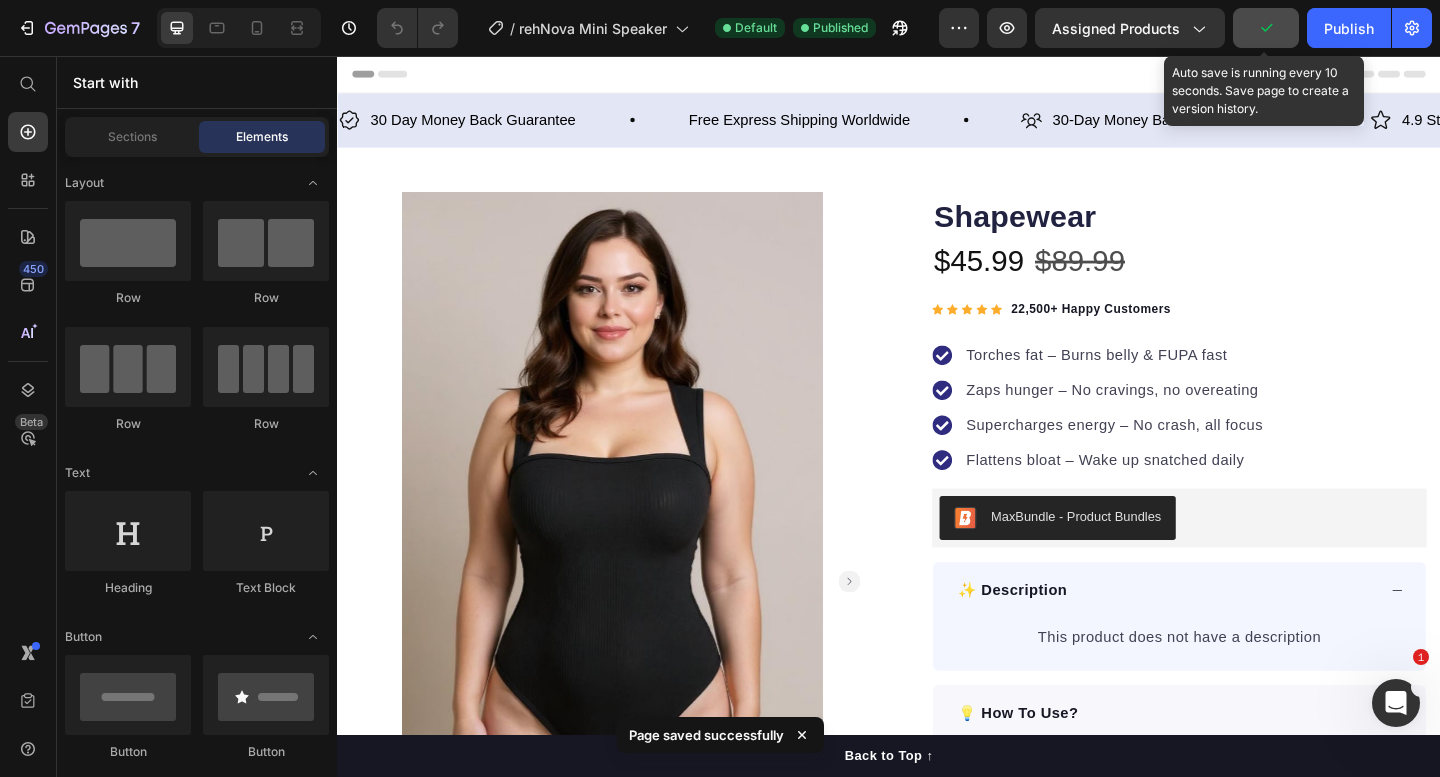 click 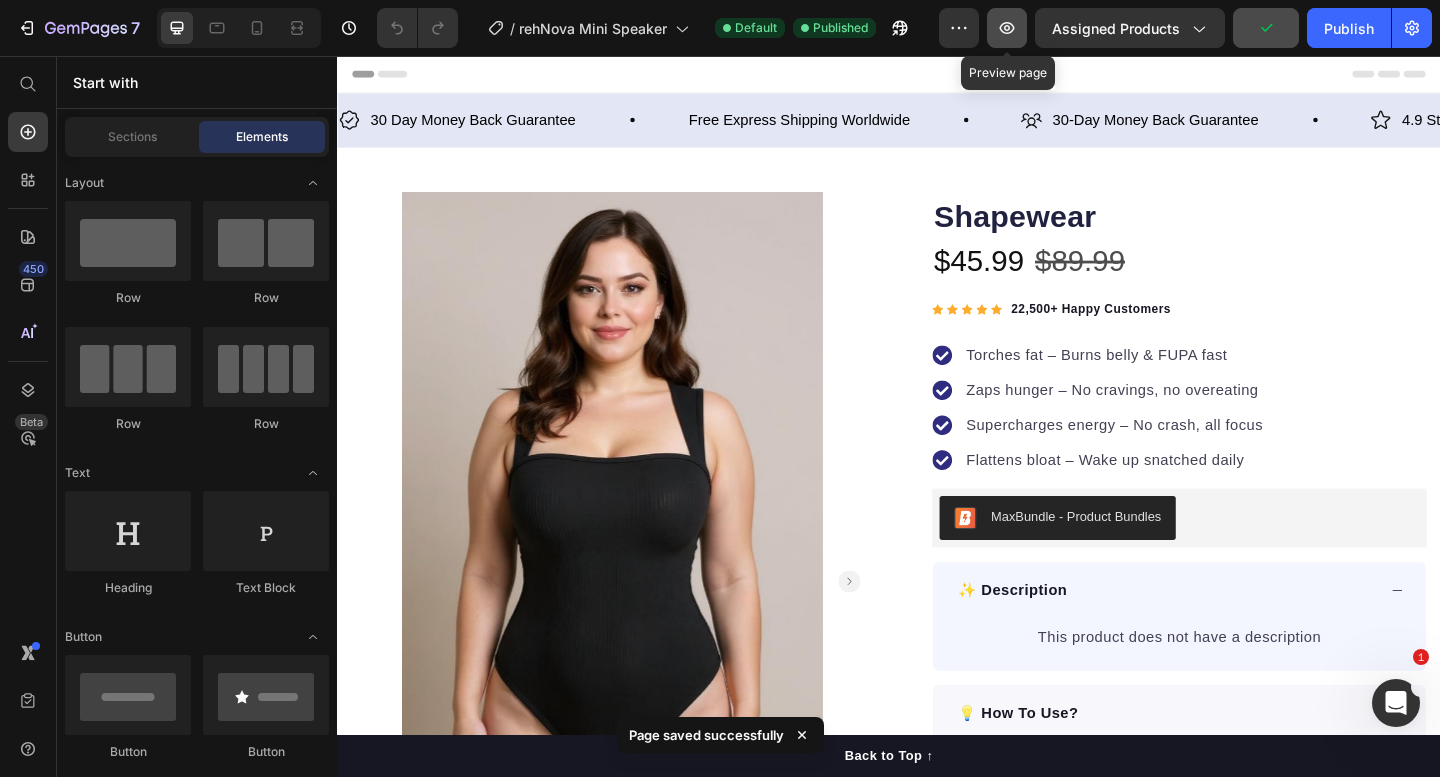 click 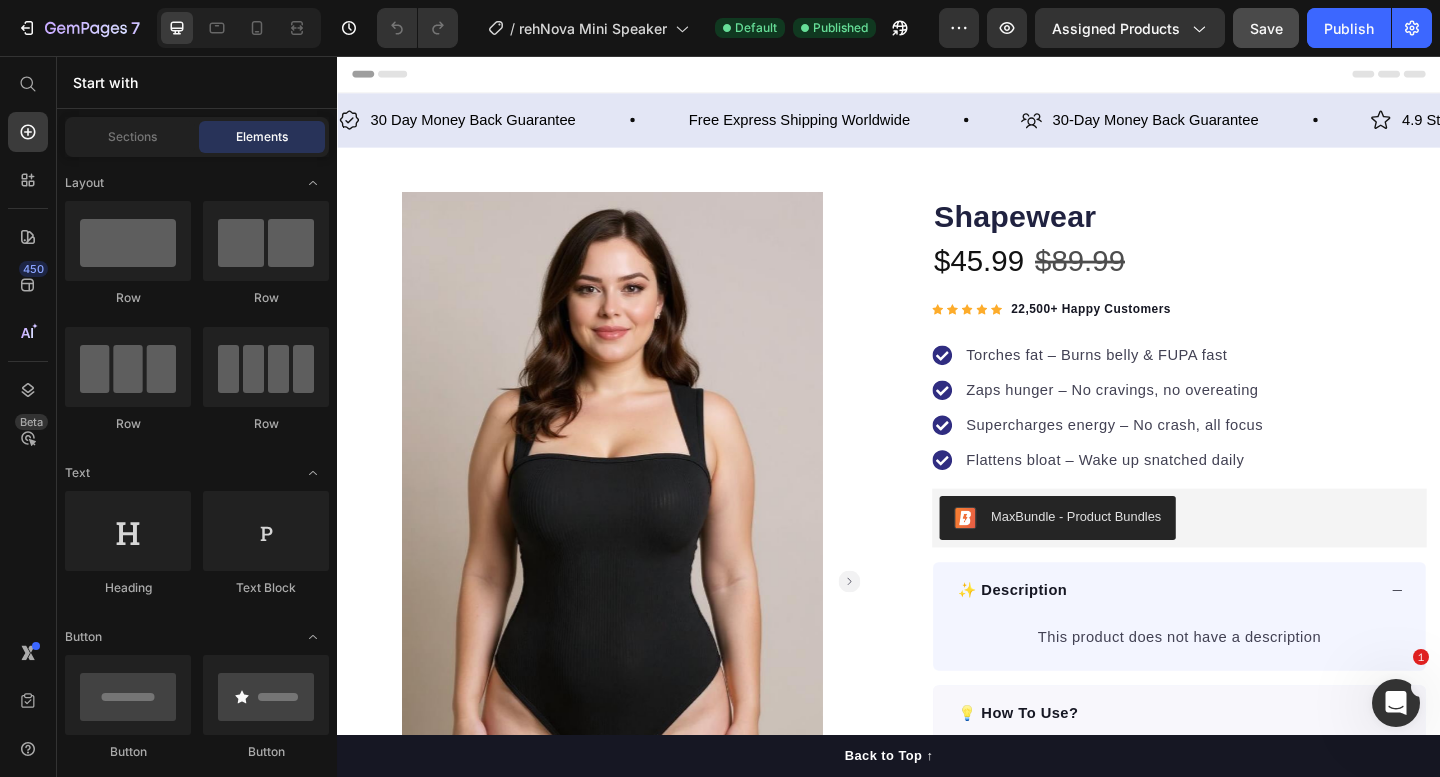 click at bounding box center [1396, 703] 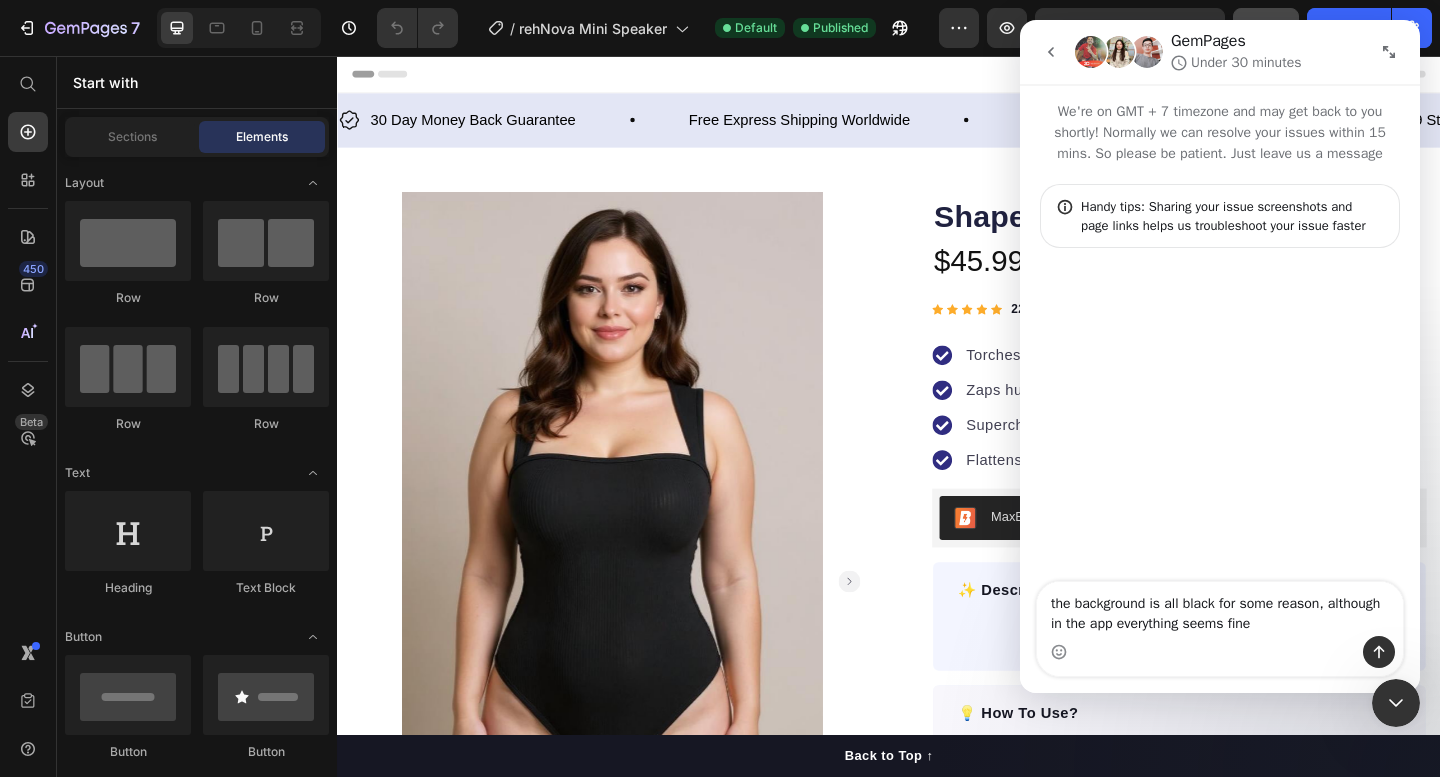 type on "the background is all black for some reason, although in the app everything seems fine
https://yerbabeauty.com/a/gempages?version=v7&shop_id=565697834339271487&theme_page_id=566643298878358609&page_type=GP_PRODUCT" 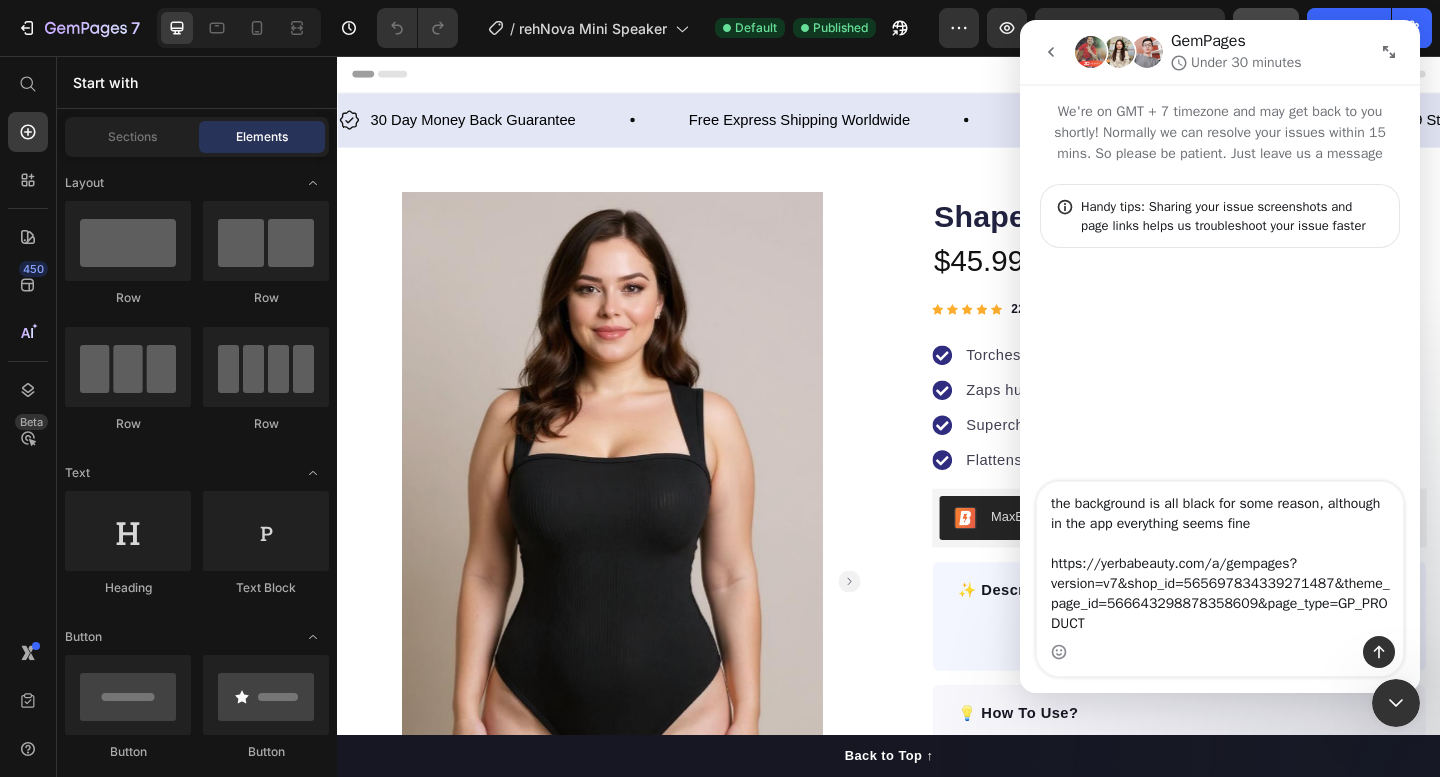 type 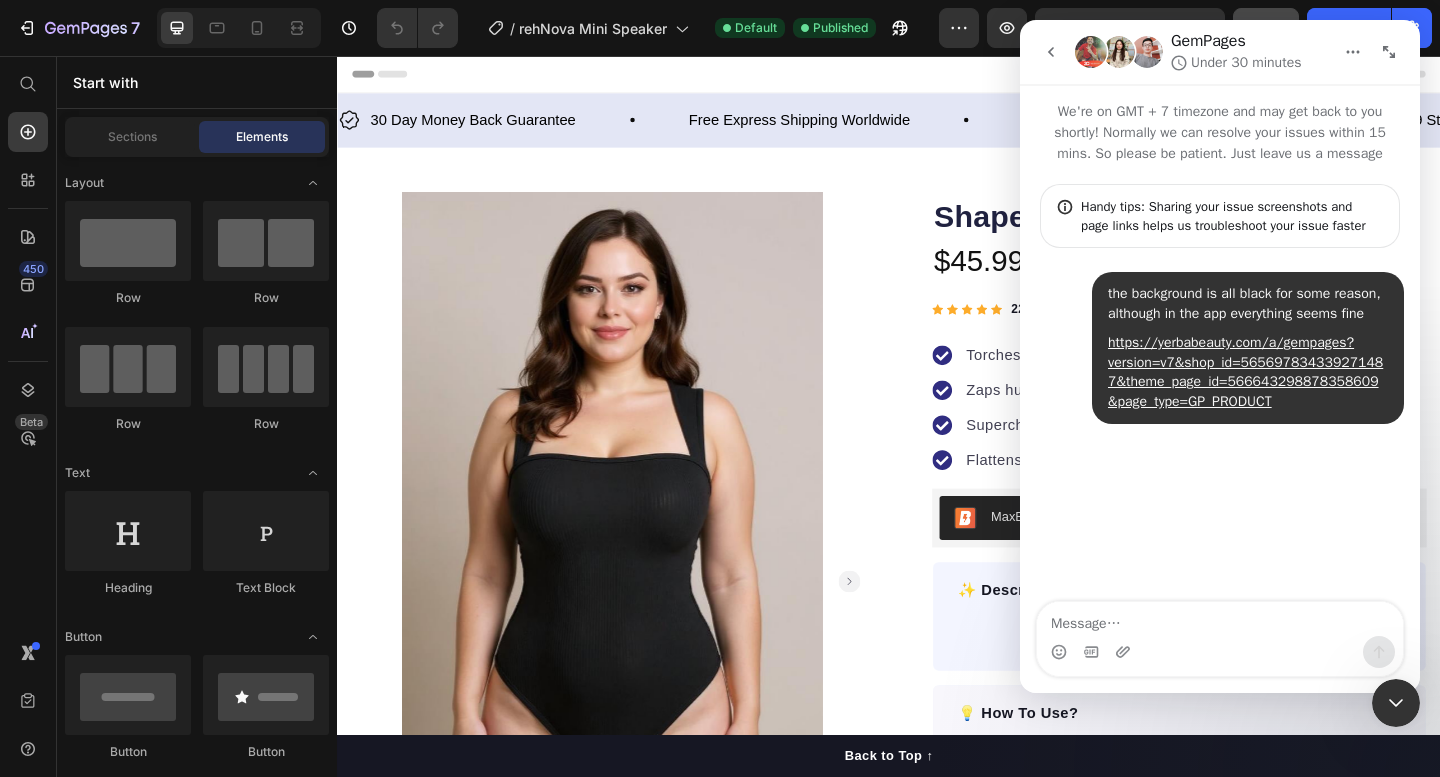 click 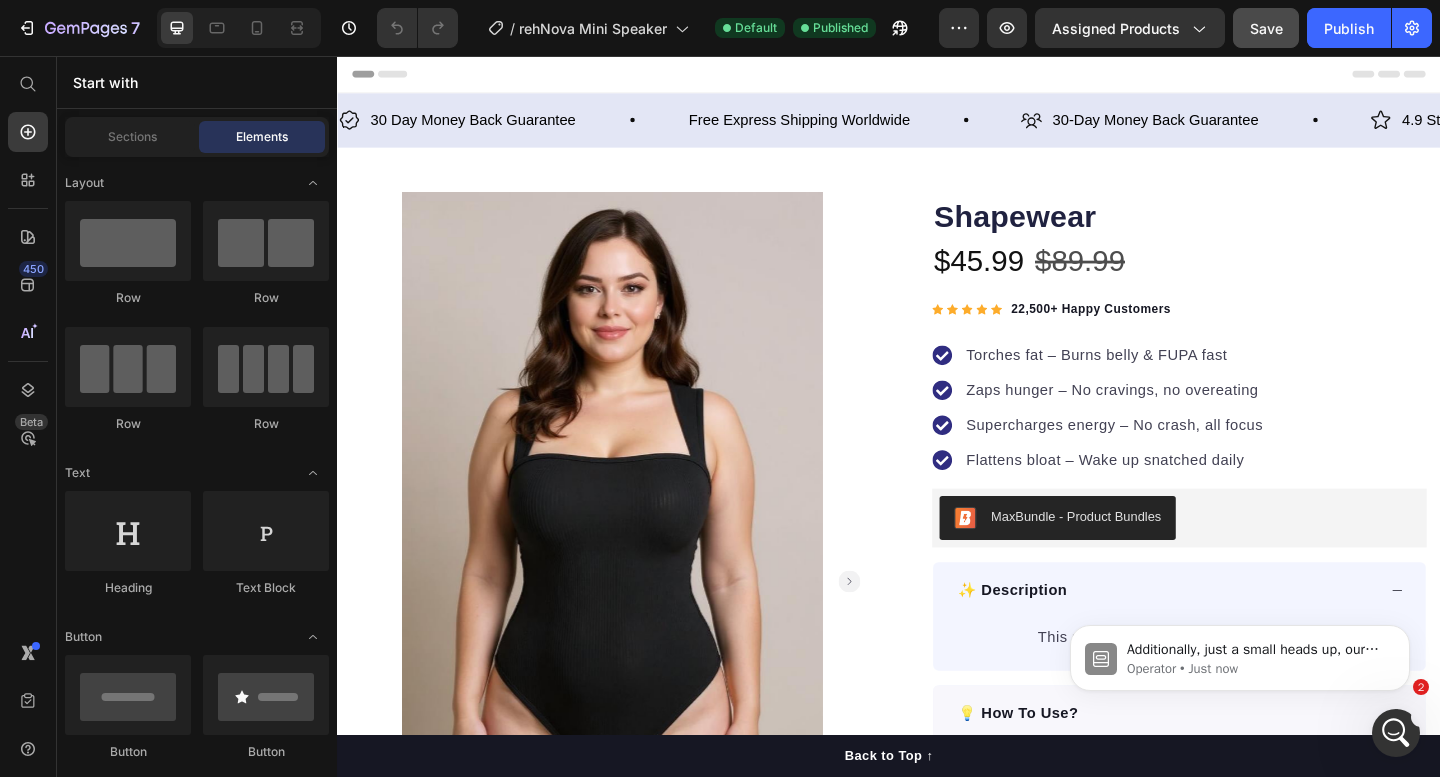 scroll, scrollTop: 0, scrollLeft: 0, axis: both 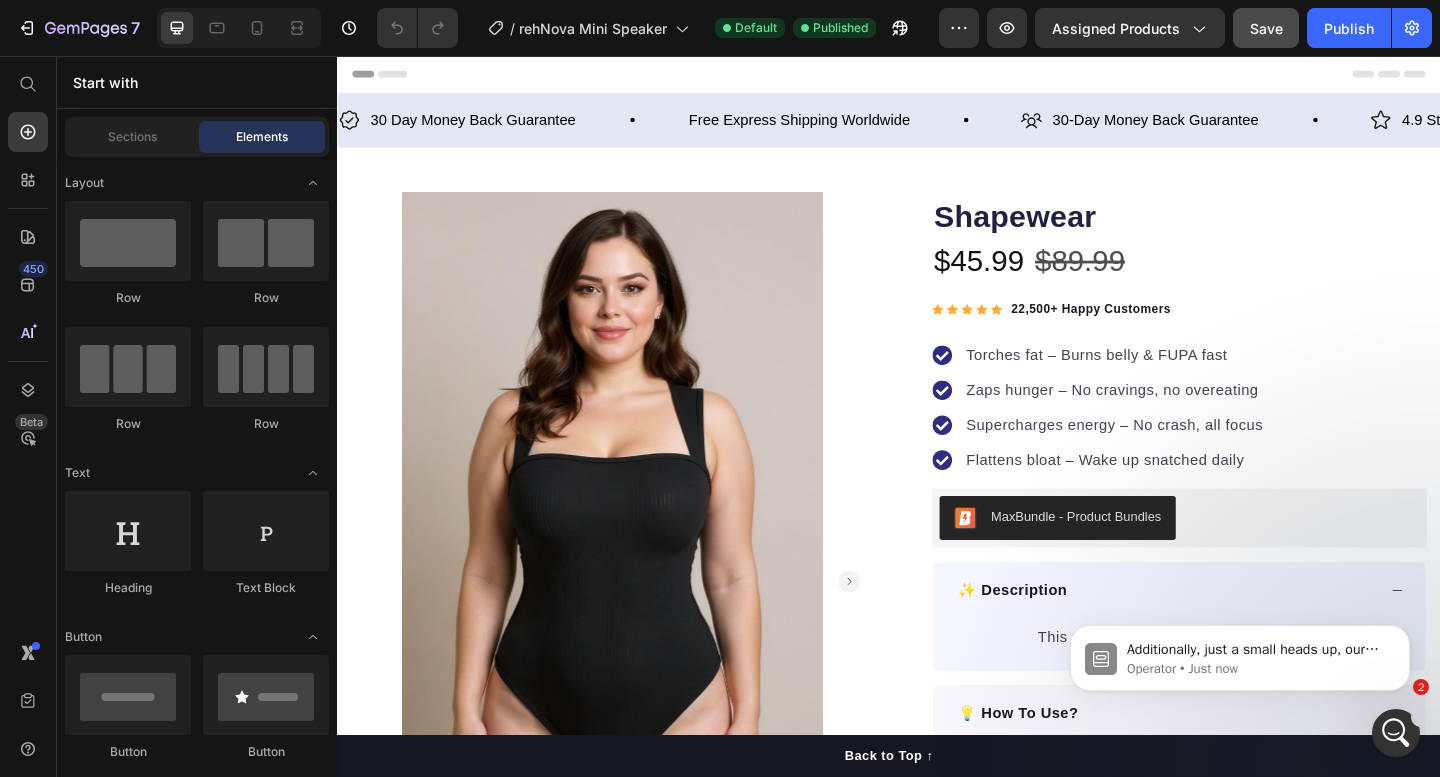 click at bounding box center [1396, 733] 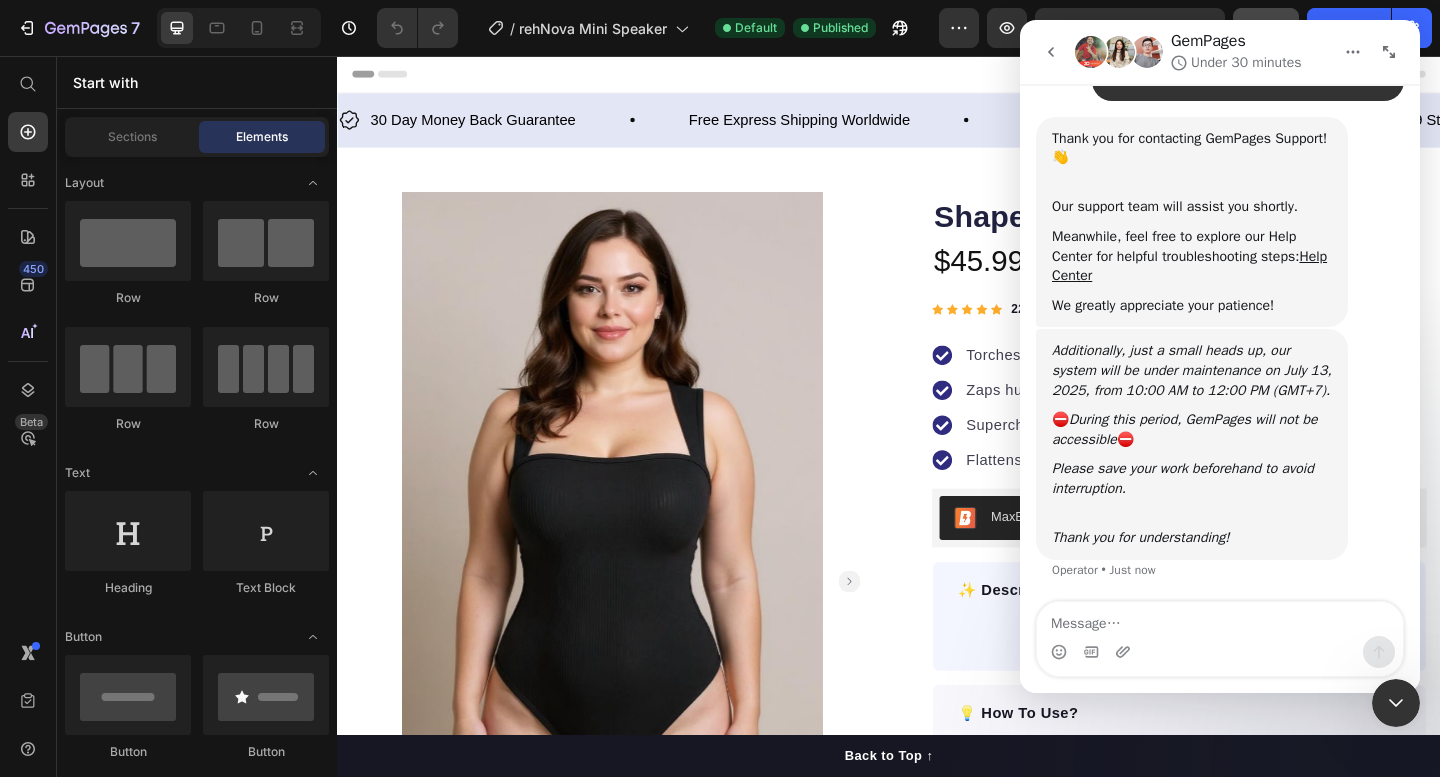 scroll, scrollTop: 381, scrollLeft: 0, axis: vertical 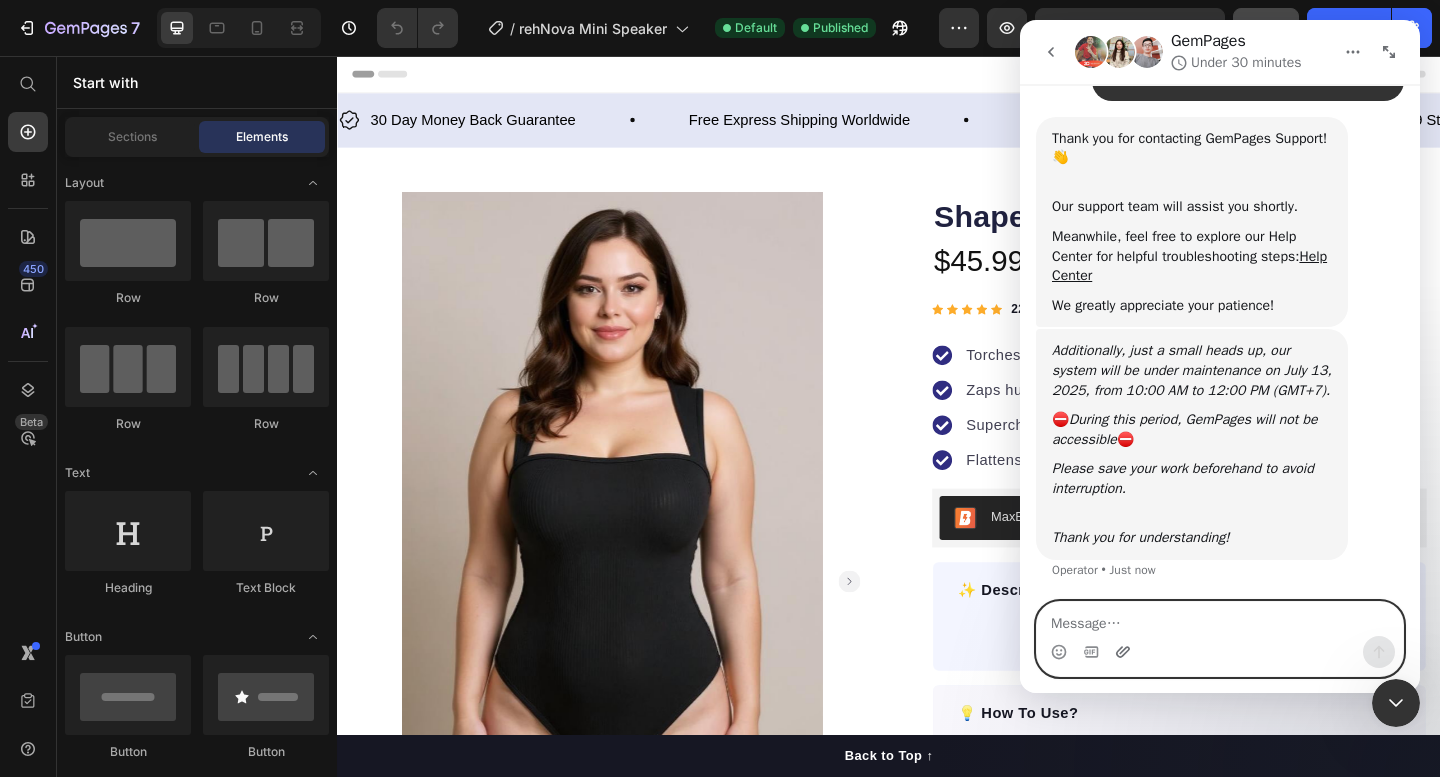 click 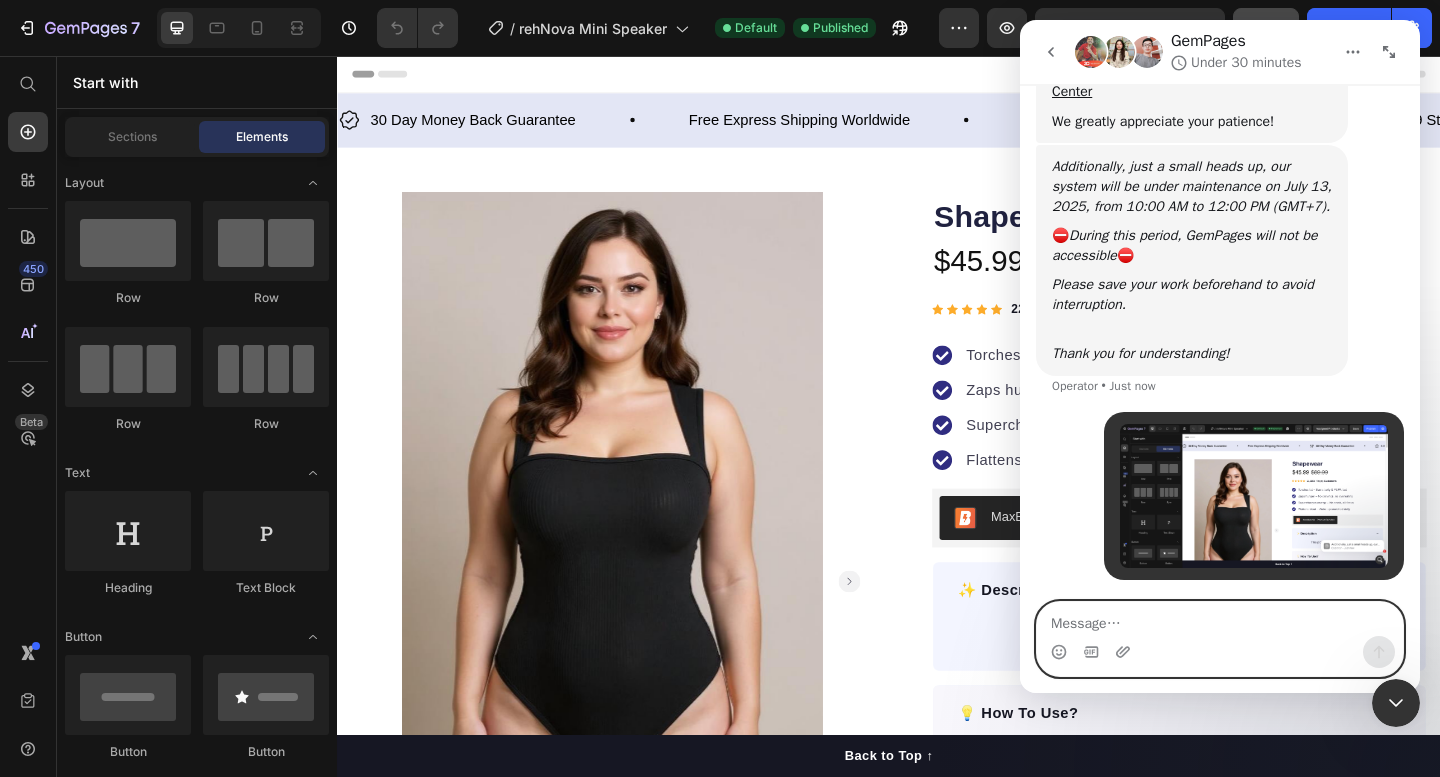 scroll, scrollTop: 565, scrollLeft: 0, axis: vertical 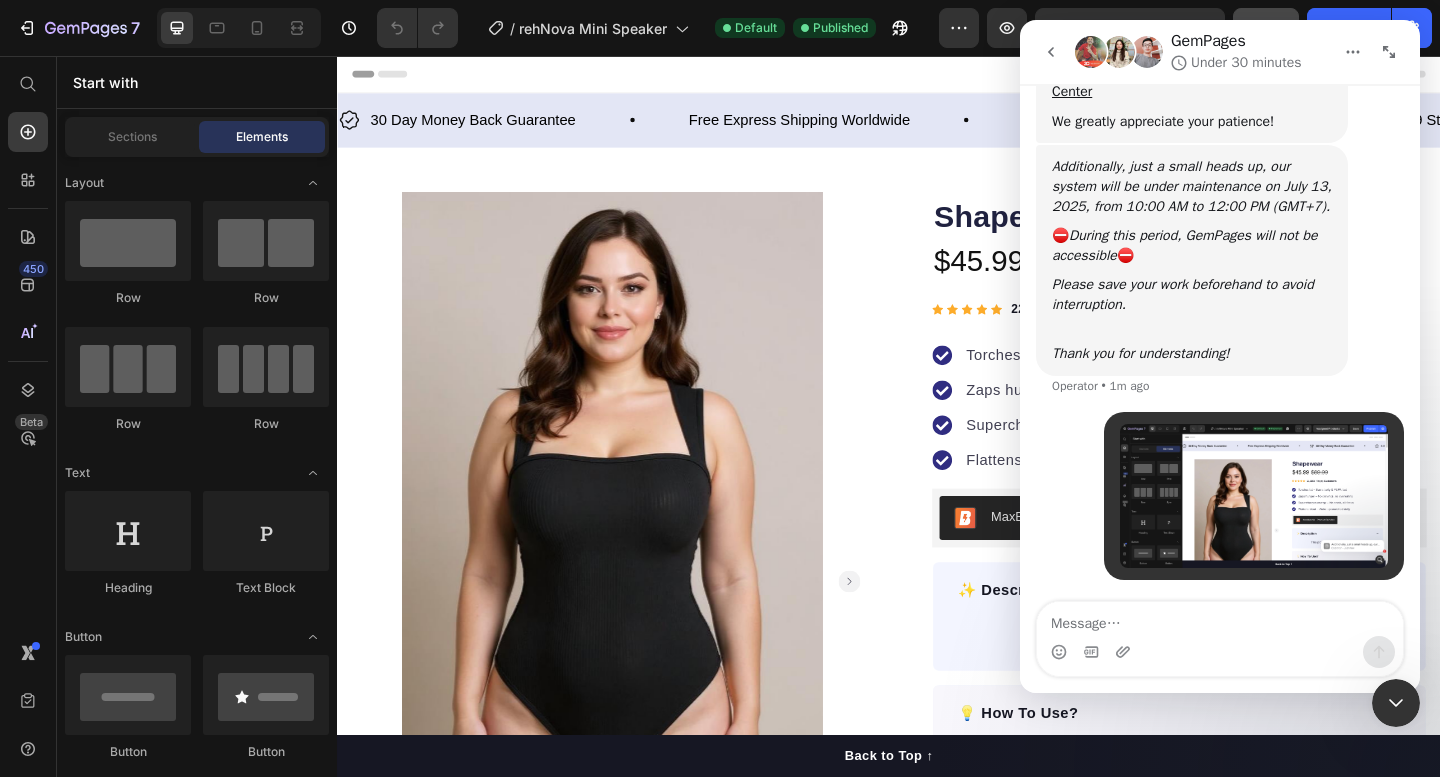 click at bounding box center (1396, 703) 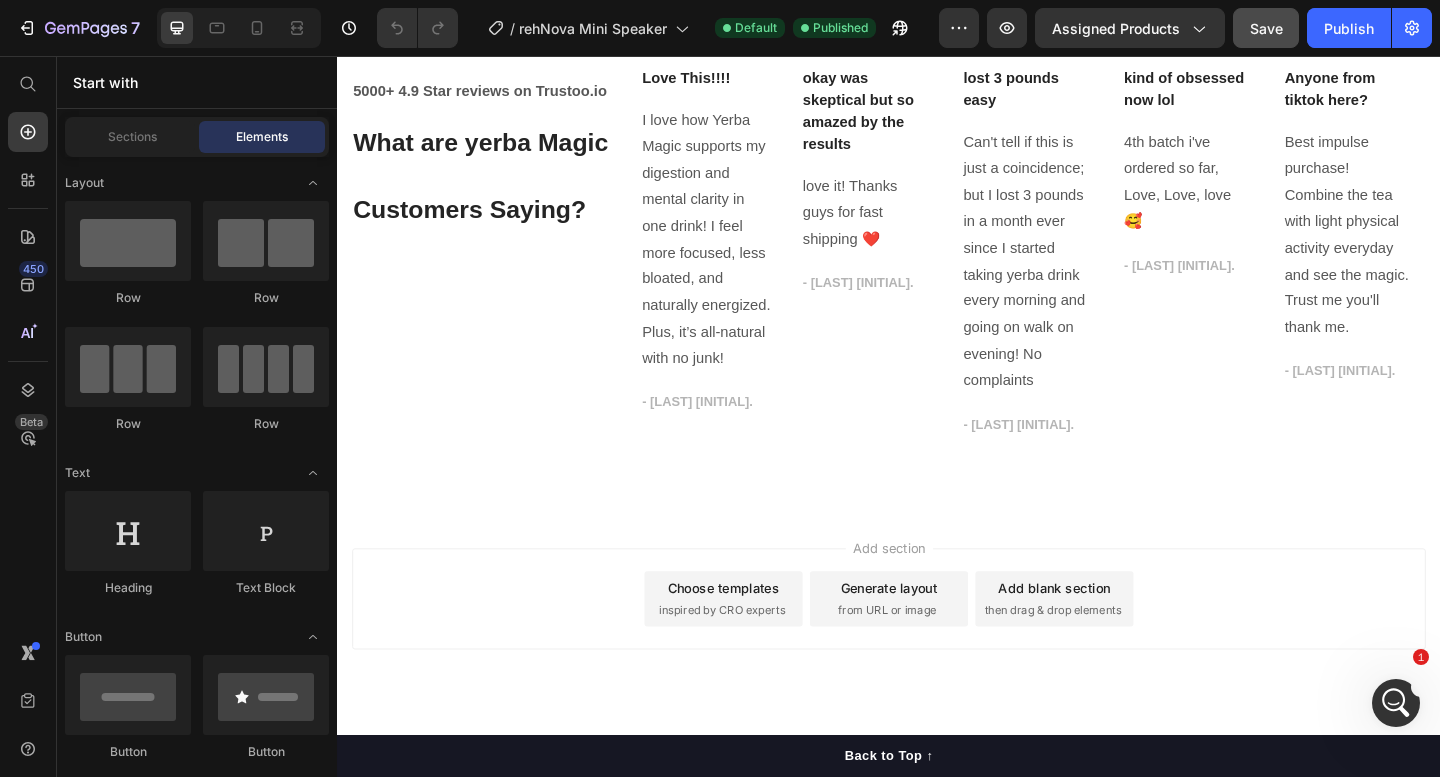 scroll, scrollTop: 6722, scrollLeft: 0, axis: vertical 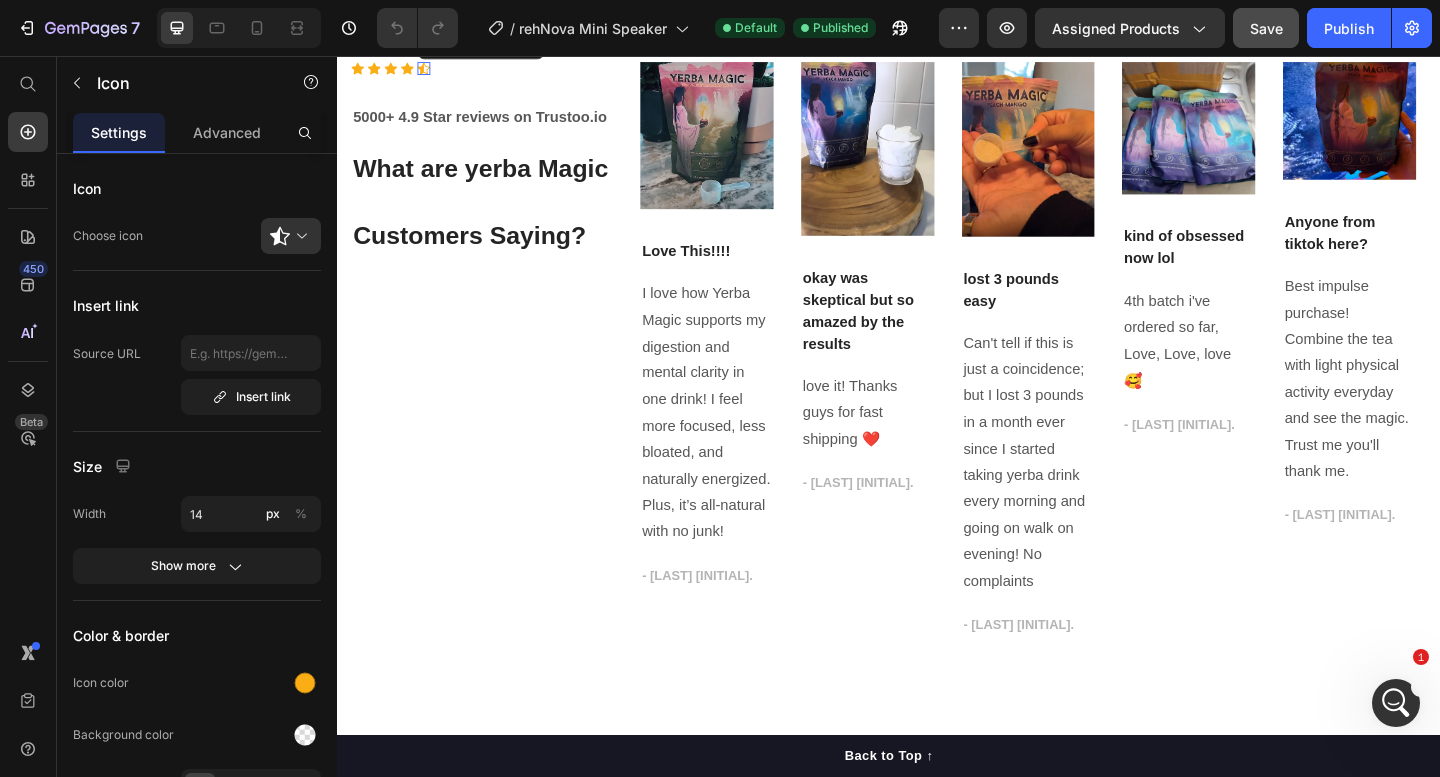 click on "Icon" at bounding box center [465, 44] 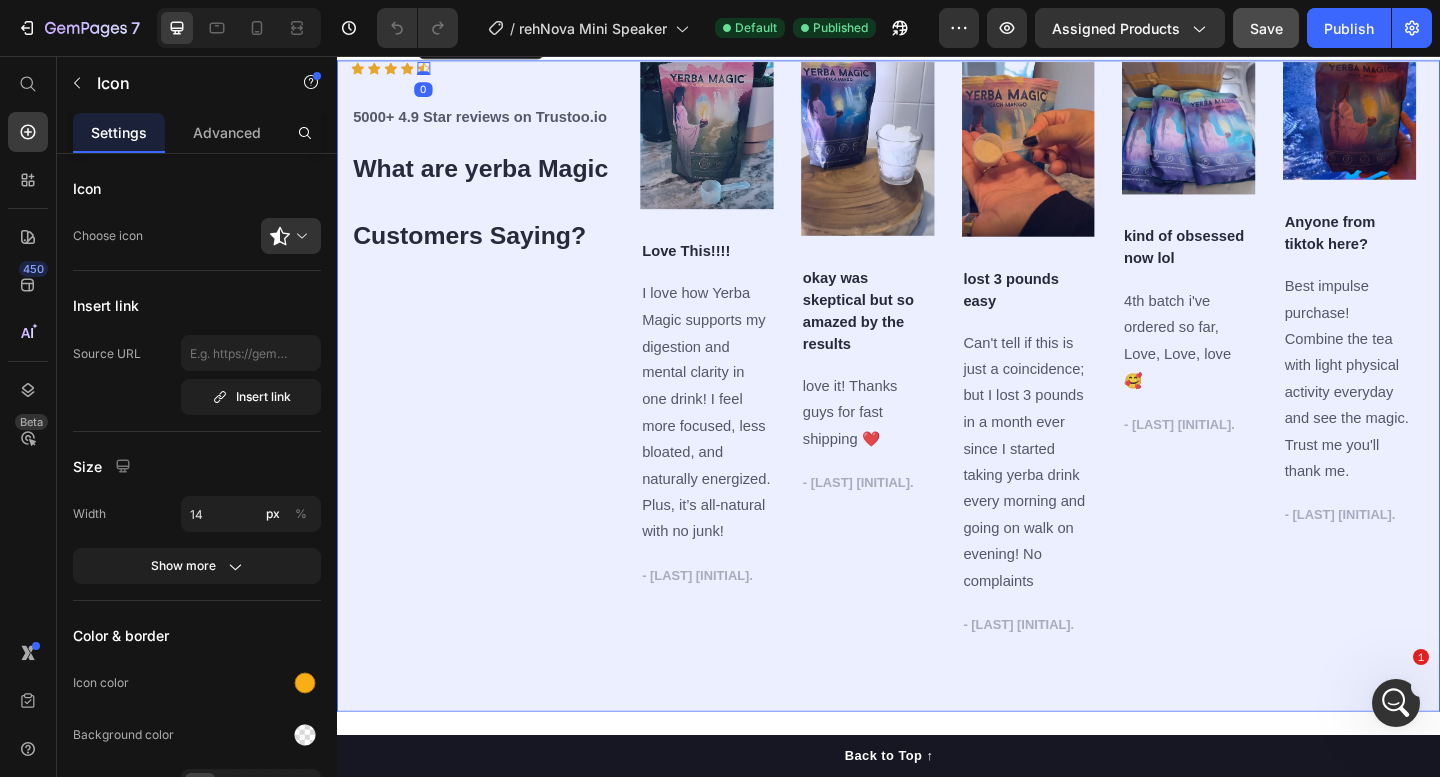 click on "What Our Customers Are Saying" at bounding box center (937, -66) 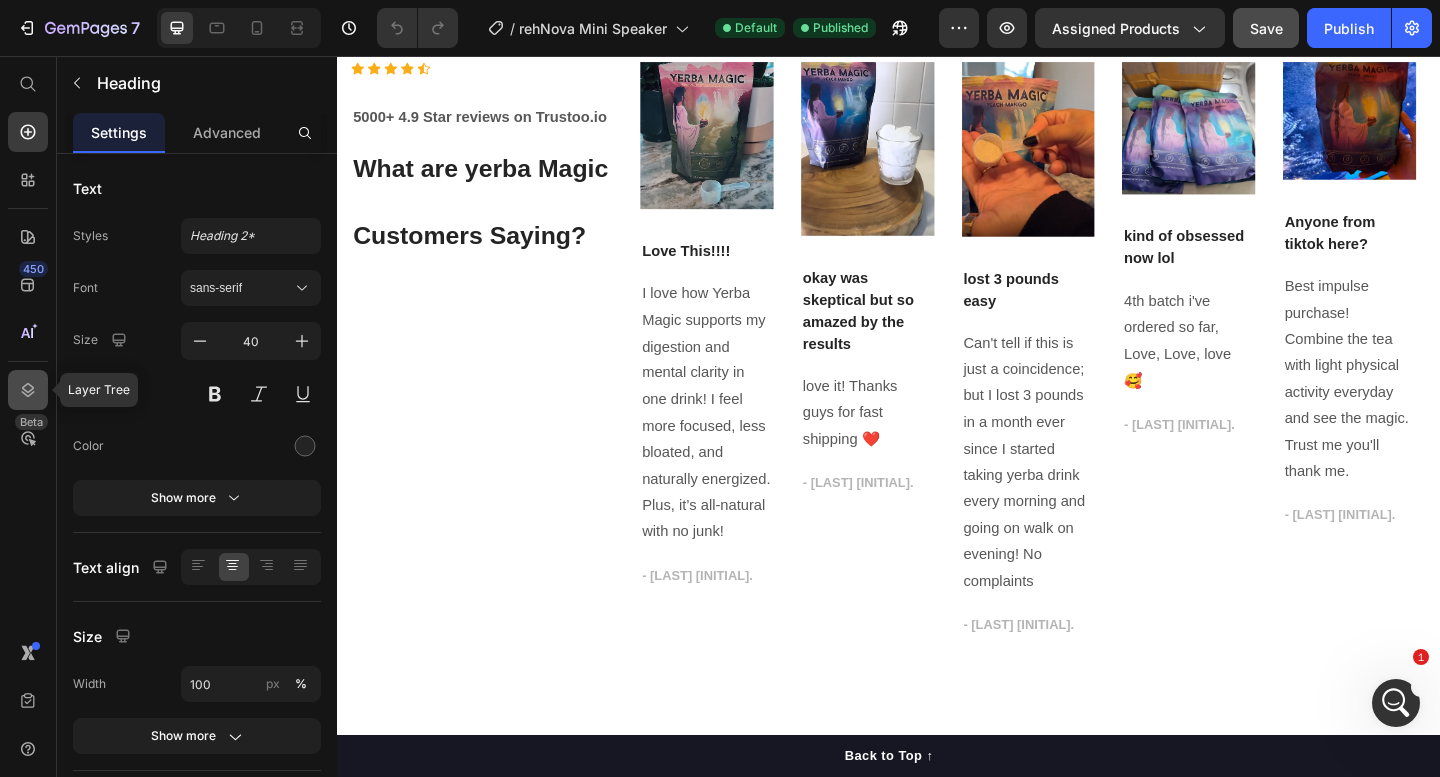click 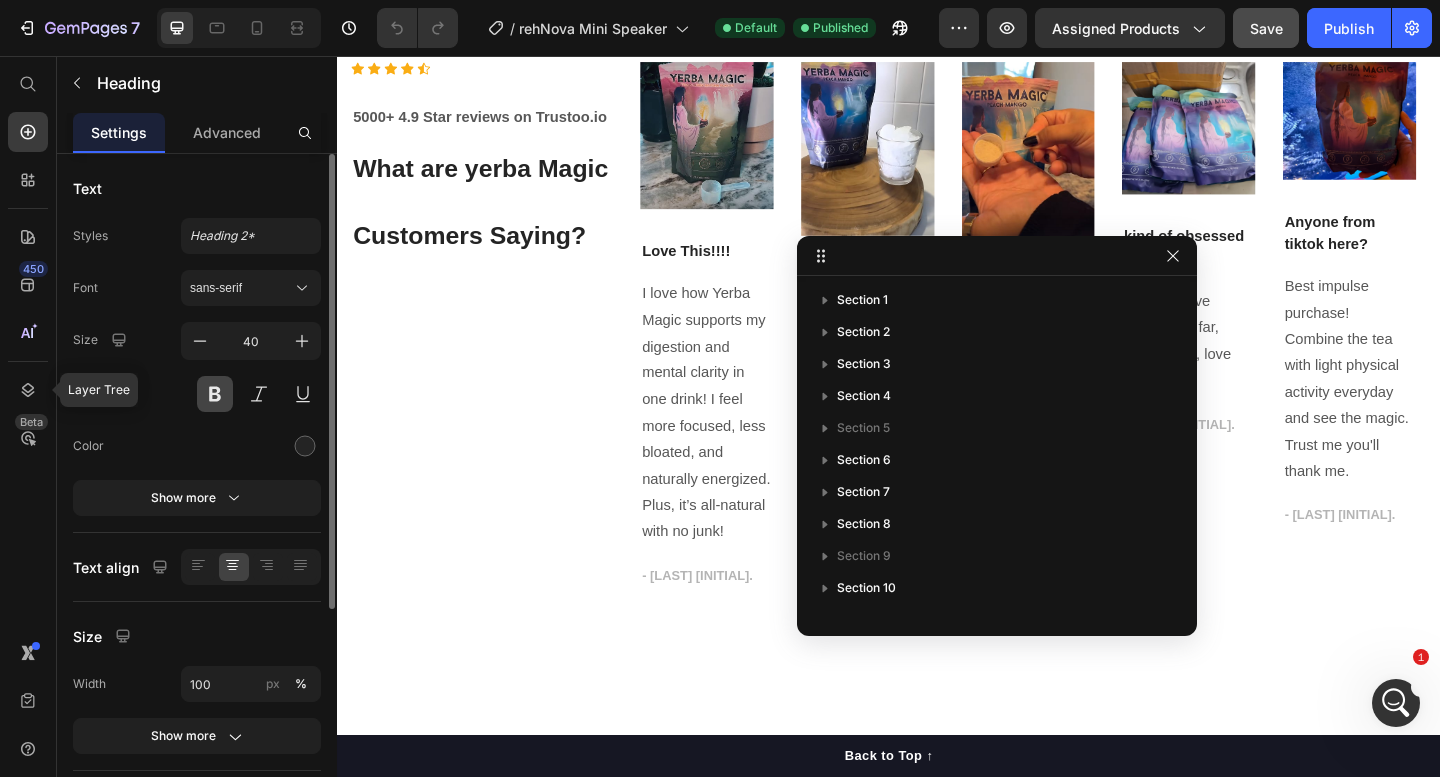 scroll, scrollTop: 310, scrollLeft: 0, axis: vertical 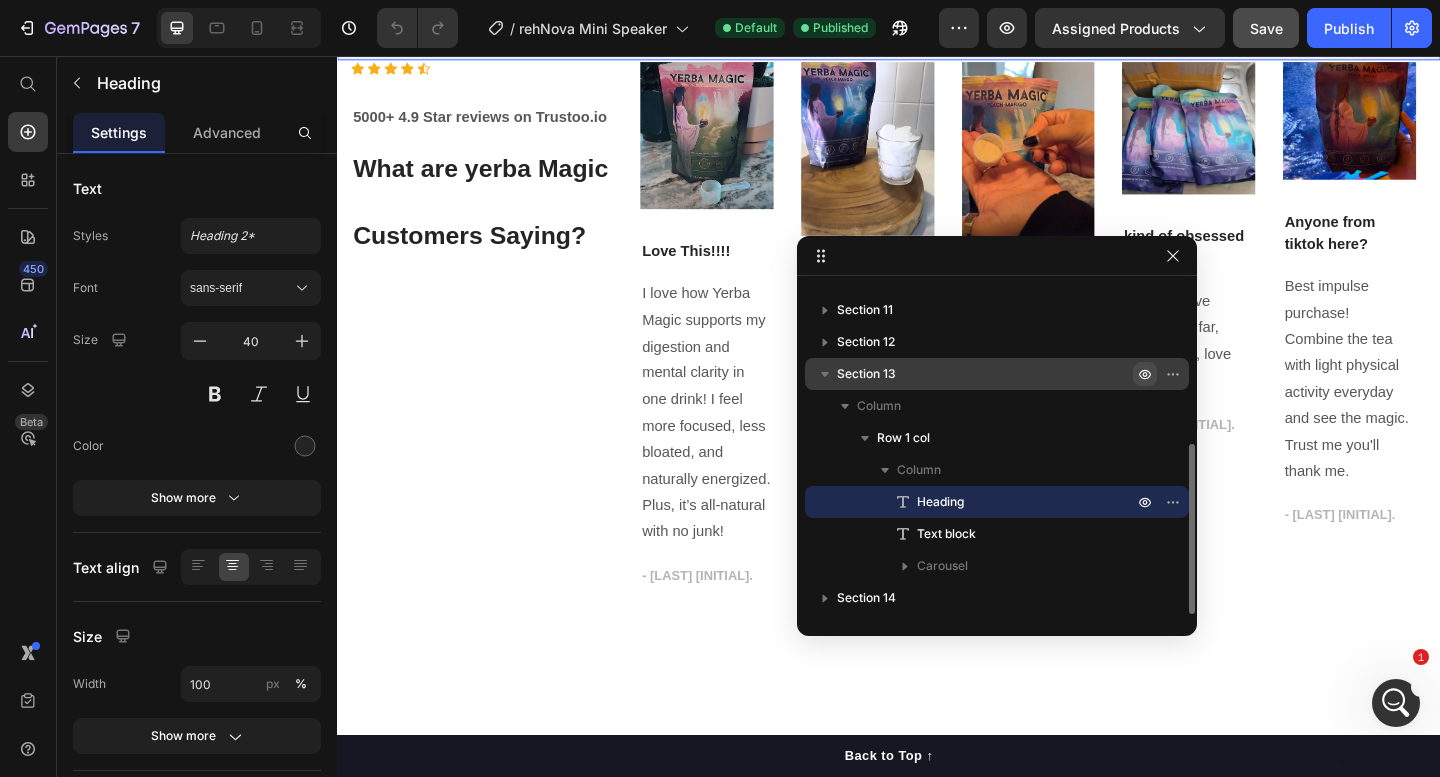 click 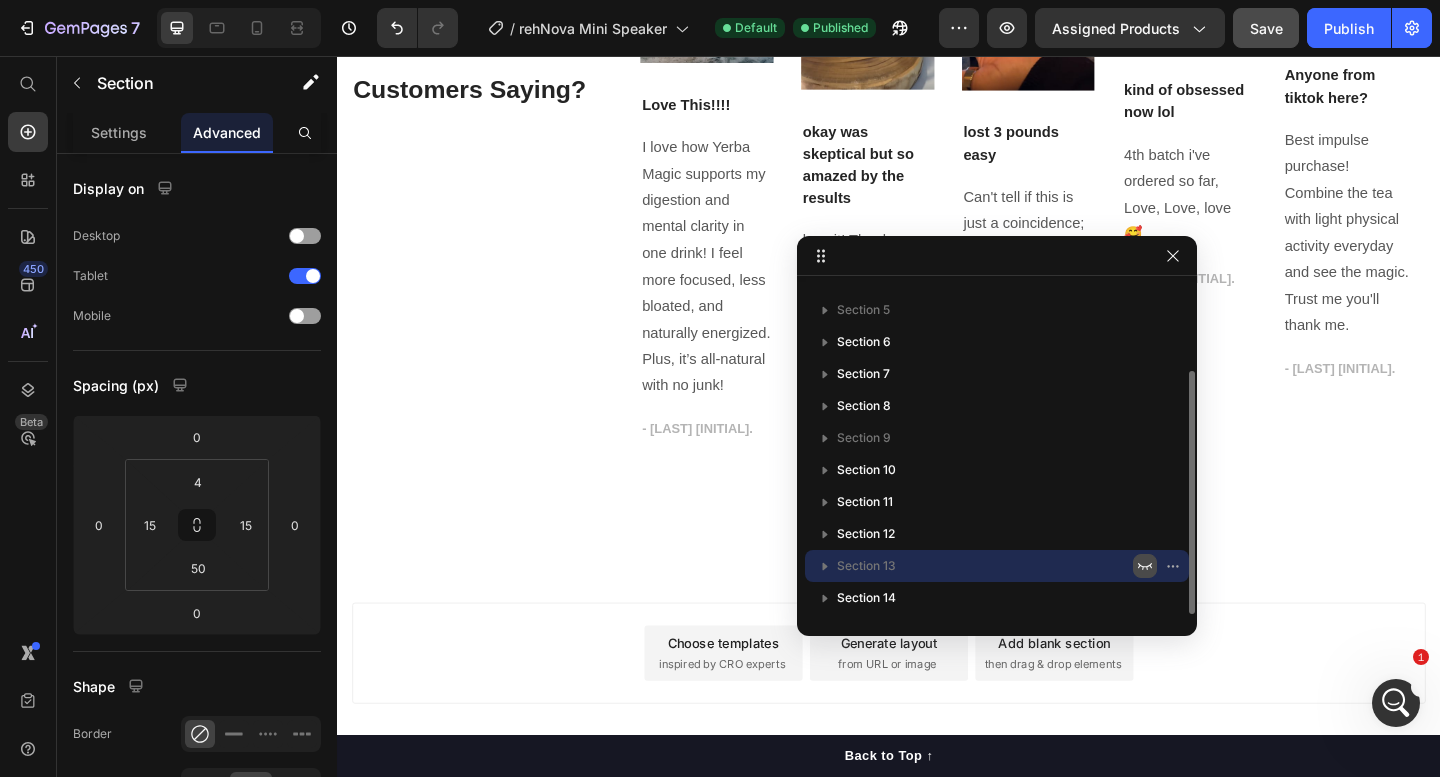 scroll, scrollTop: 118, scrollLeft: 0, axis: vertical 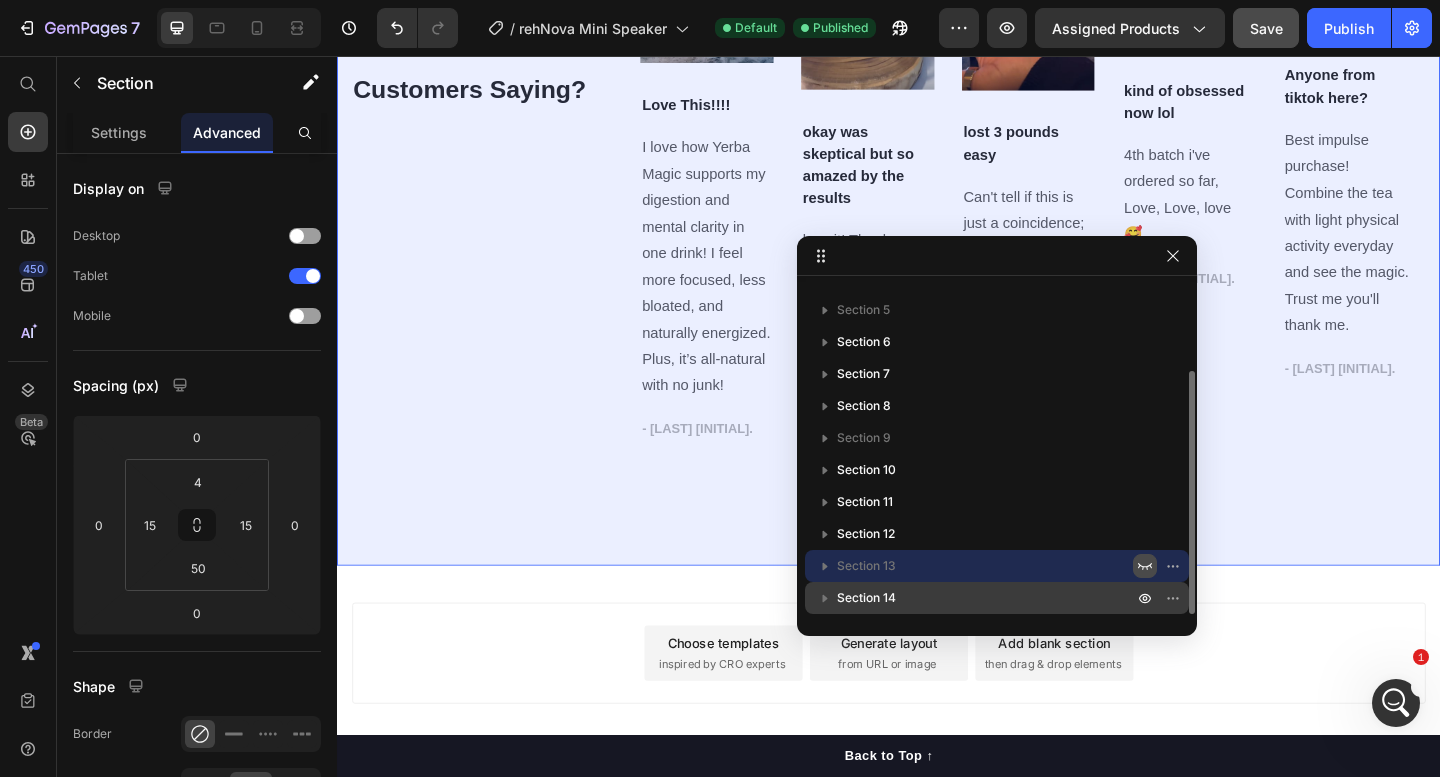 click on "Section 14" at bounding box center (987, 598) 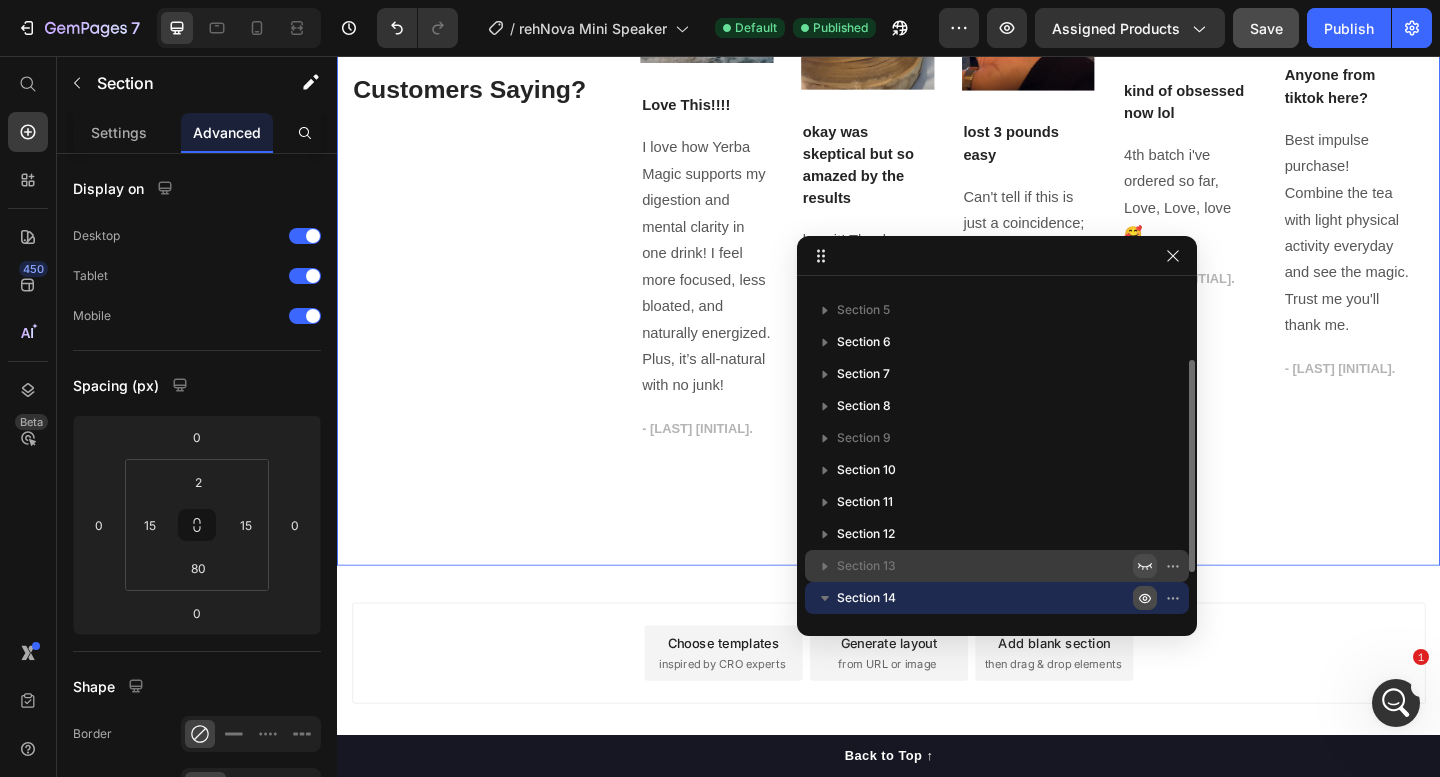 click 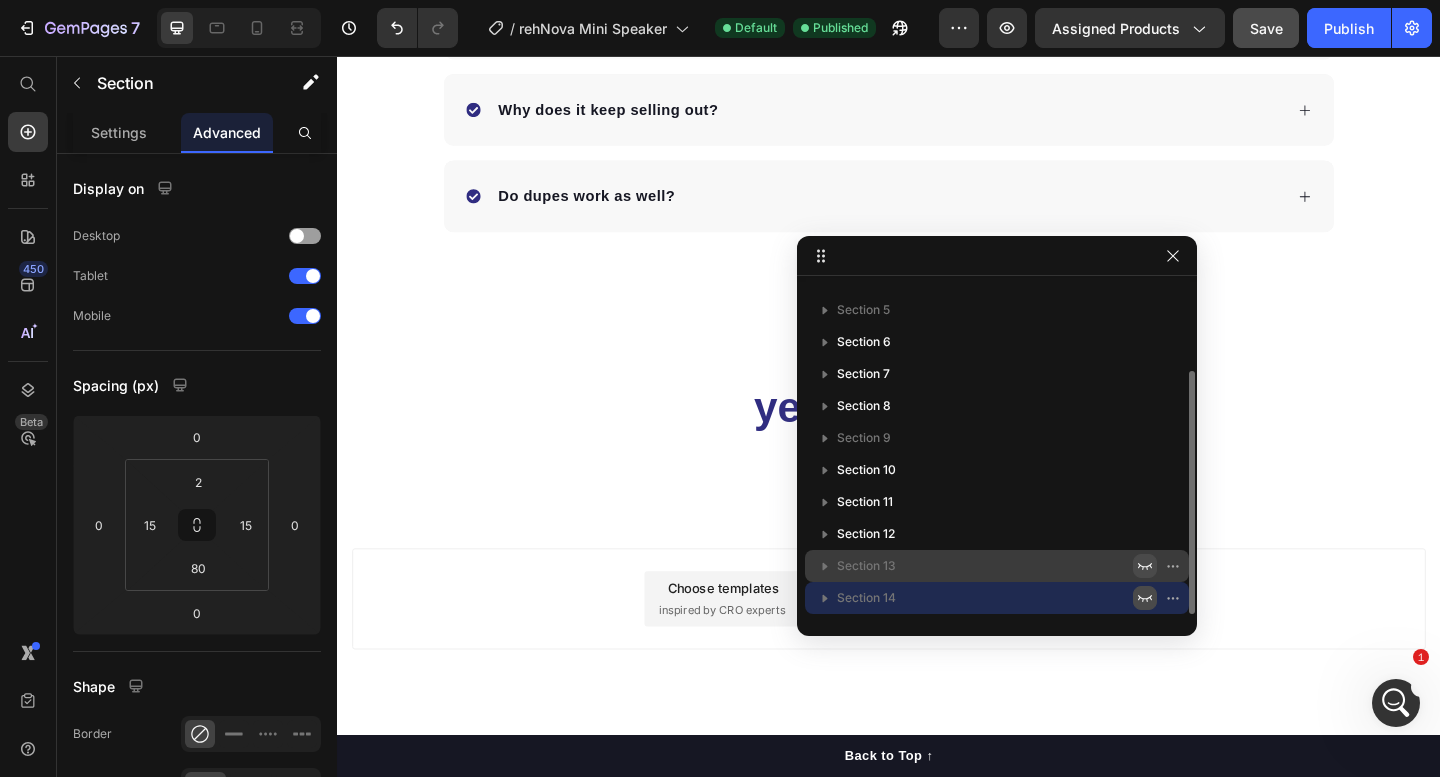 scroll, scrollTop: 6351, scrollLeft: 0, axis: vertical 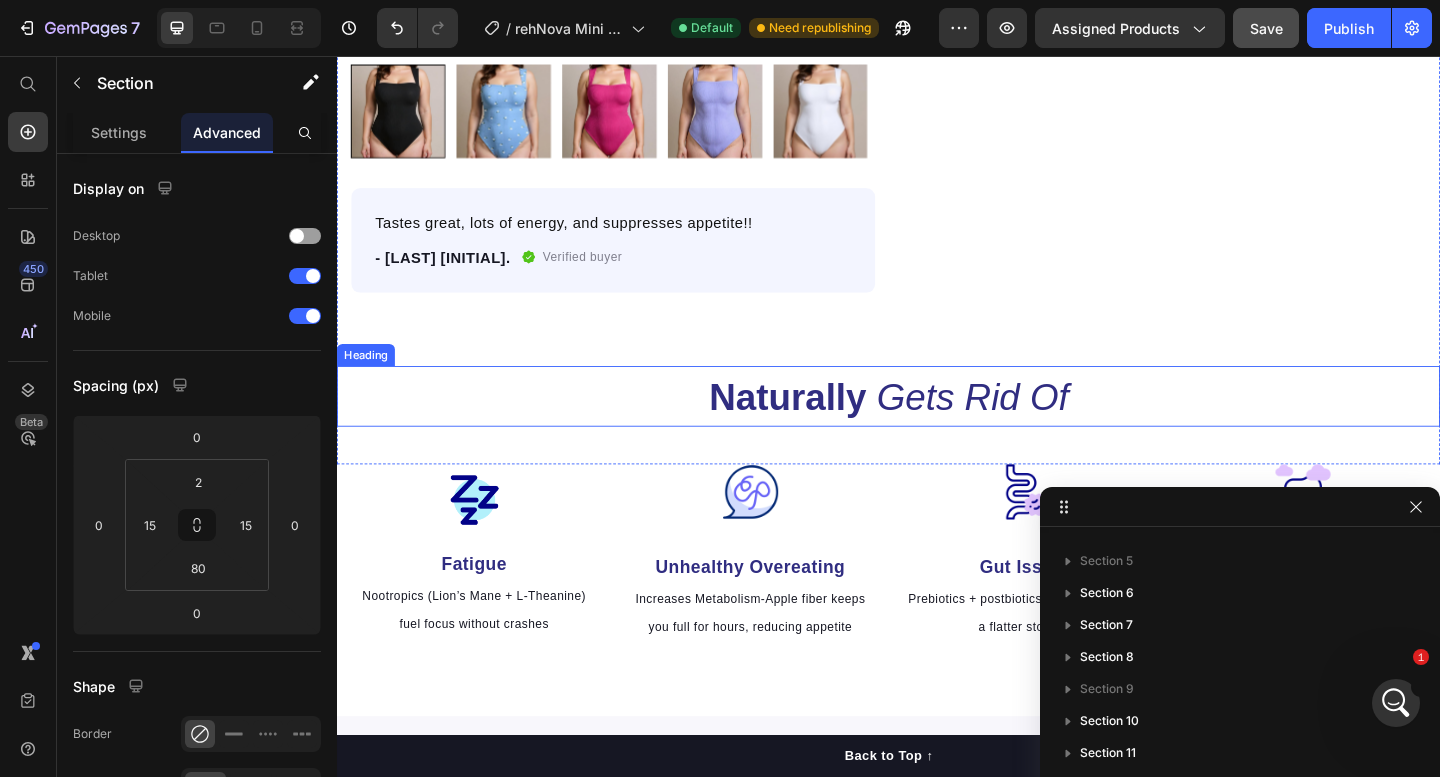 click on "Naturally   Gets Rid Of" at bounding box center (937, 427) 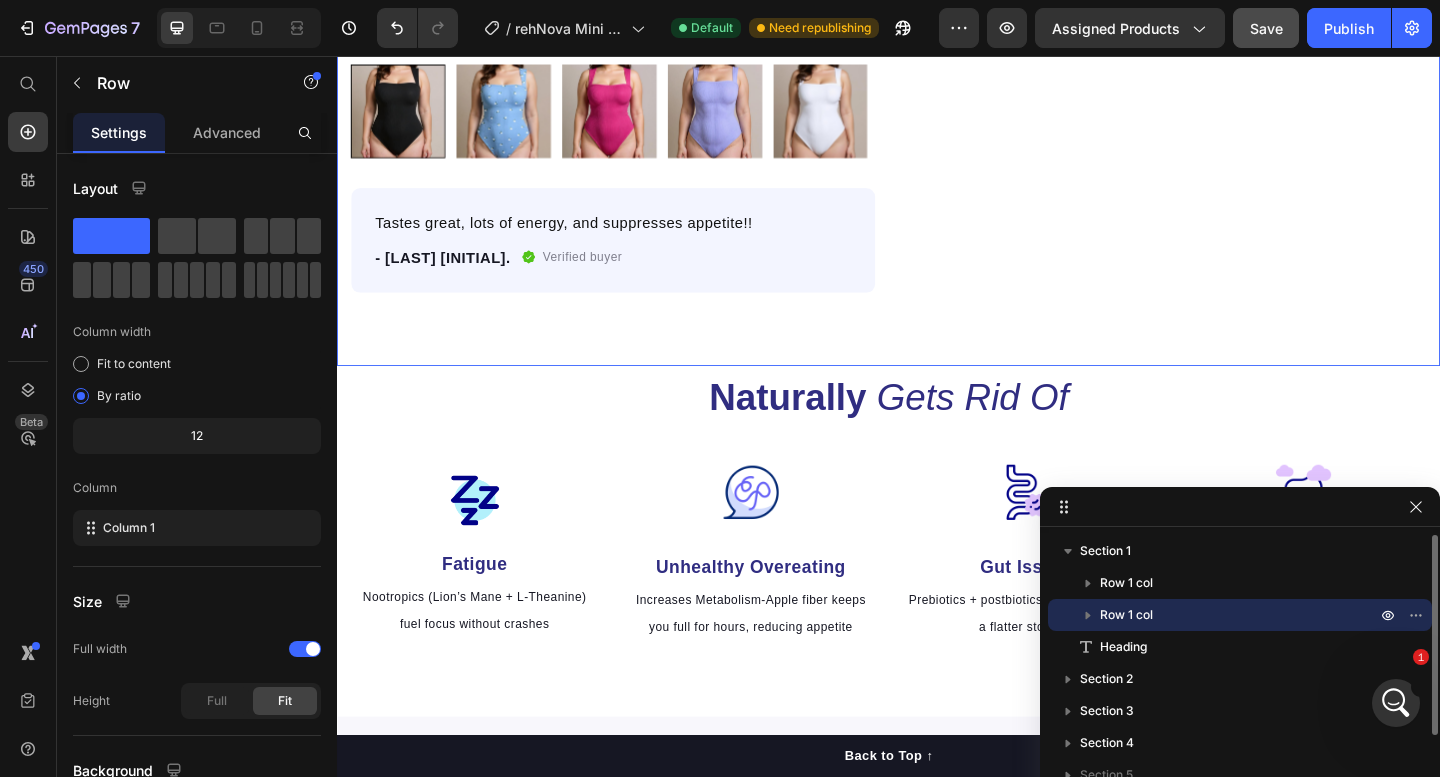 click on "Product Images Tastes great, lots of energy, and suppresses appetite!! Text block -[LAST] [INITIAL]. Text block
Verified buyer Item list Row Row "I’ve dropped 12 lbs over the last 2 months, and the biggest surprise is how much less bloated I feel.”—  [LAST] [INITIAL]. Text block Row Row Shapewear Product Title $45.99 Product Price $89.99 Product Price Row Icon Icon Icon Icon Icon Icon List Hoz 22,500+ Happy Customers Text block Row Row Torches fat – Burns belly & FUPA fast Zaps hunger – No cravings, no overeating Supercharges energy – No crash, all focus Flattens bloat – Wake up snatched daily Item list MaxBundle ‑ Product Bundles MaxBundle ‑ Product Bundles Row Row Torches fat – Burns belly & FUPA fast Zaps hunger – No cravings, no overeating Supercharges energy – No crash, all focus Flattens bloat – Wake up snatched daily Item list
✨ Description This product does not have a description Product Description
💡 How To Use? Row Row" at bounding box center (937, -224) 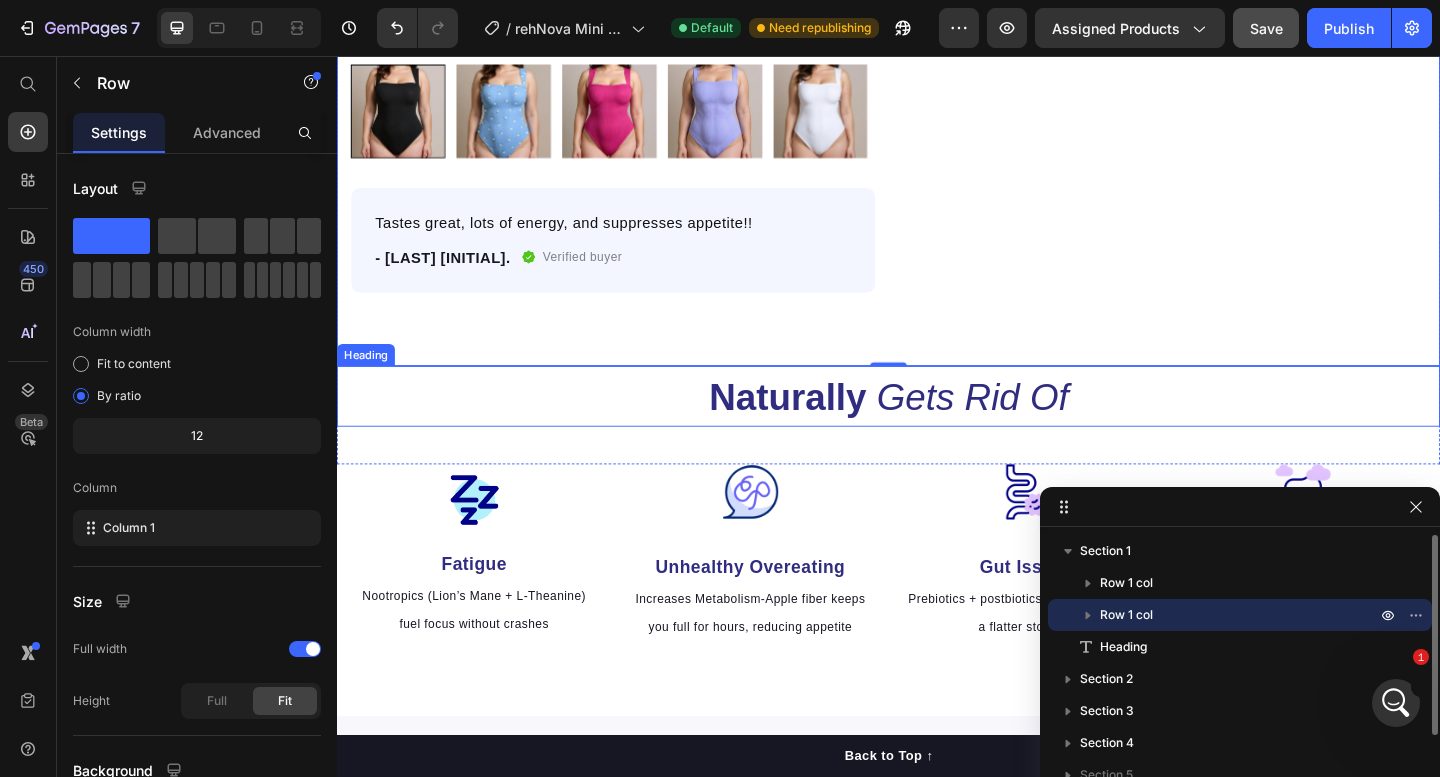 click on "Naturally   Gets Rid Of" at bounding box center [937, 427] 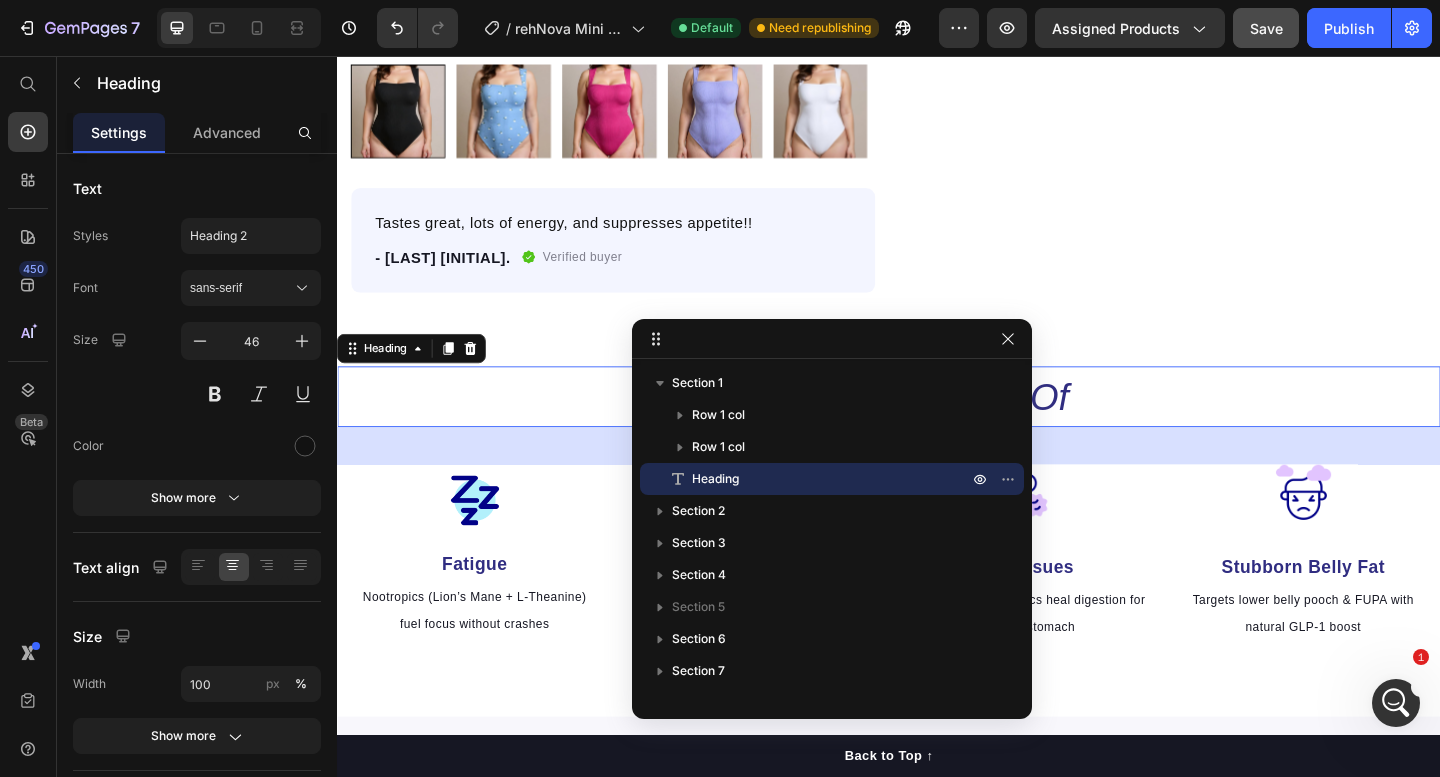 drag, startPoint x: 1186, startPoint y: 517, endPoint x: 771, endPoint y: 330, distance: 455.18567 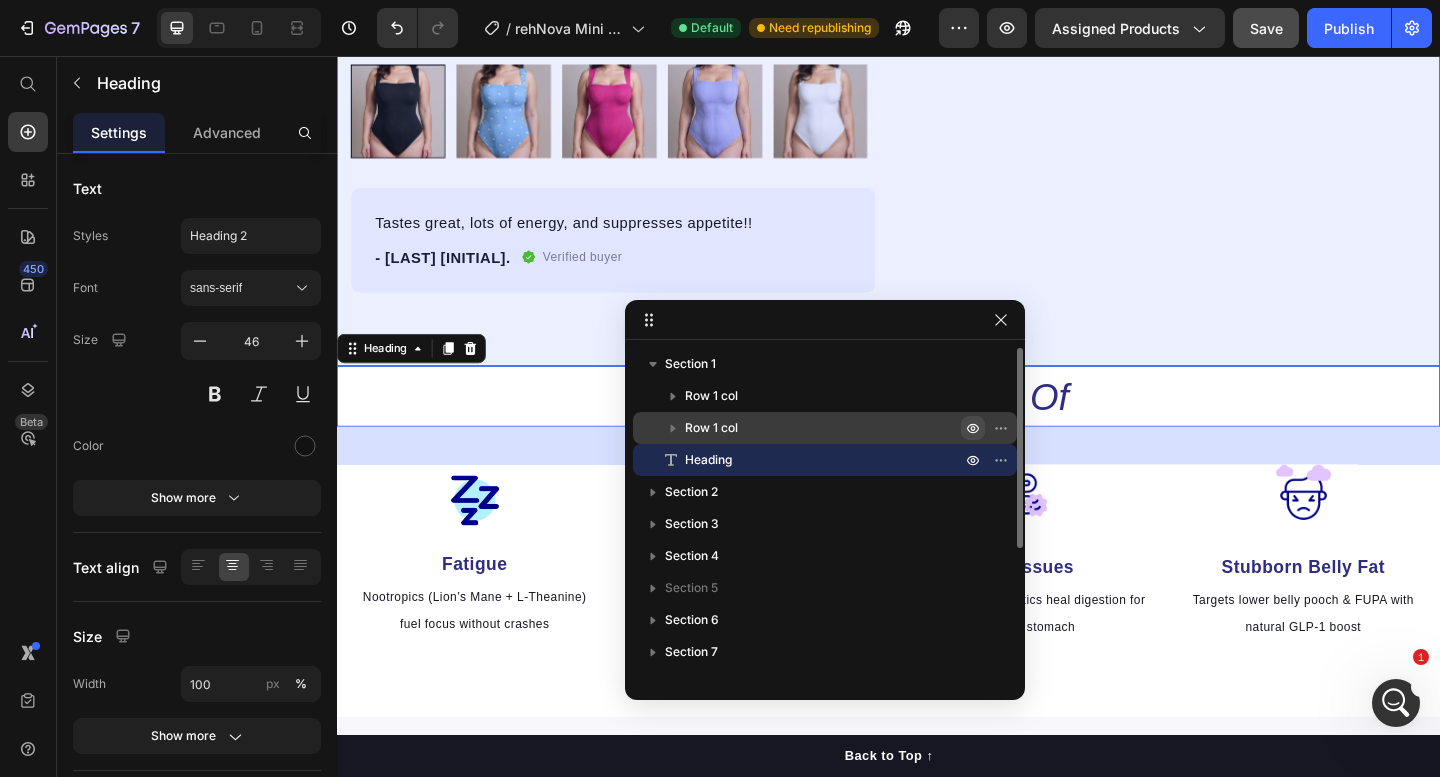 click 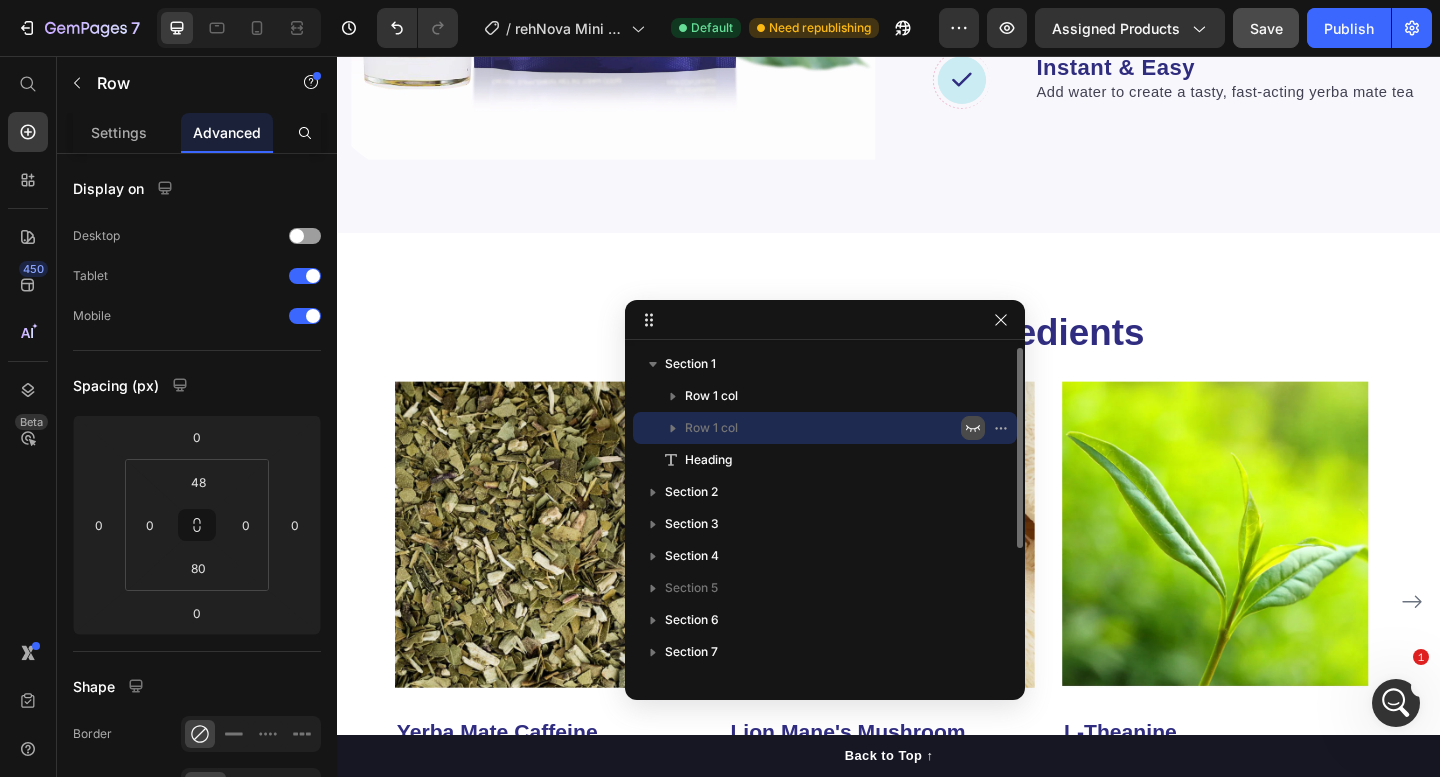 scroll, scrollTop: 0, scrollLeft: 0, axis: both 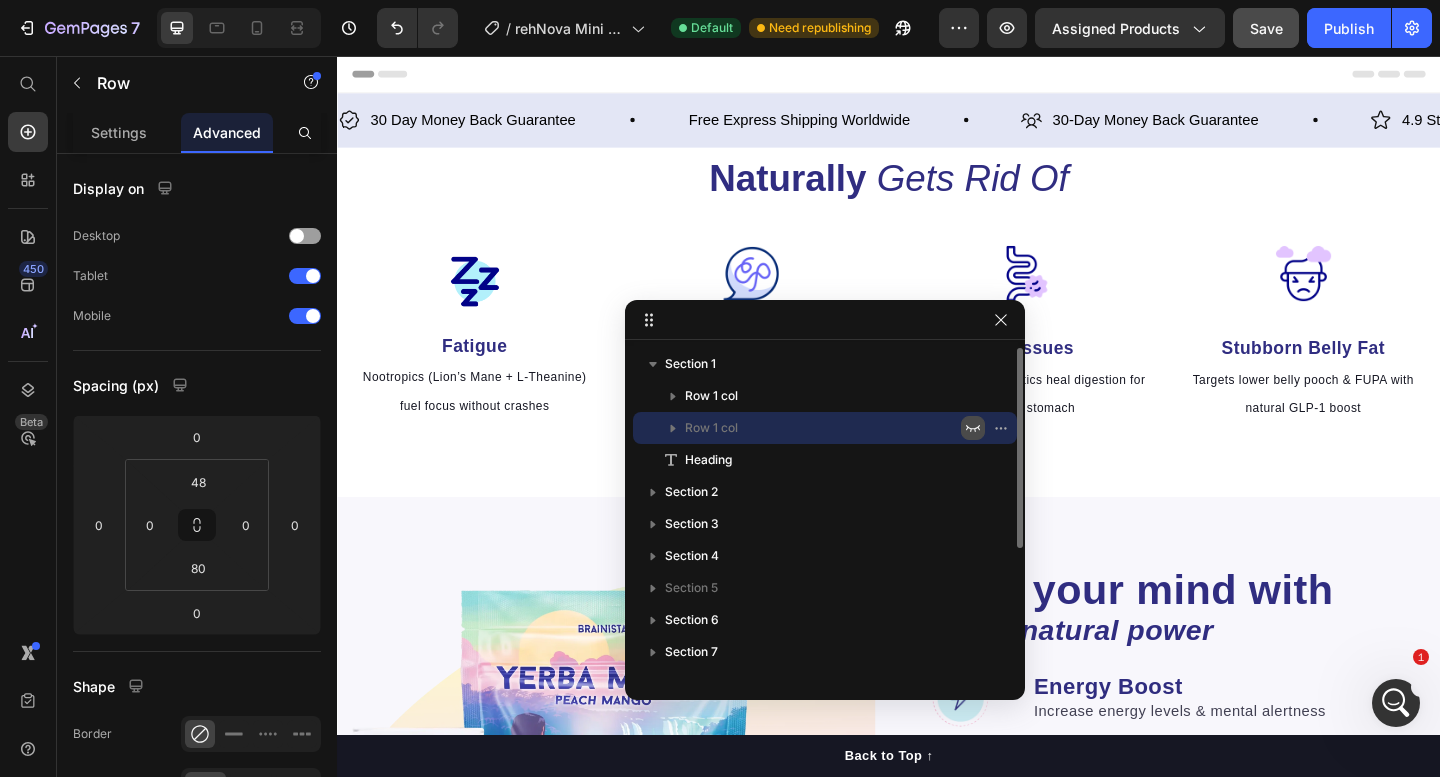 click 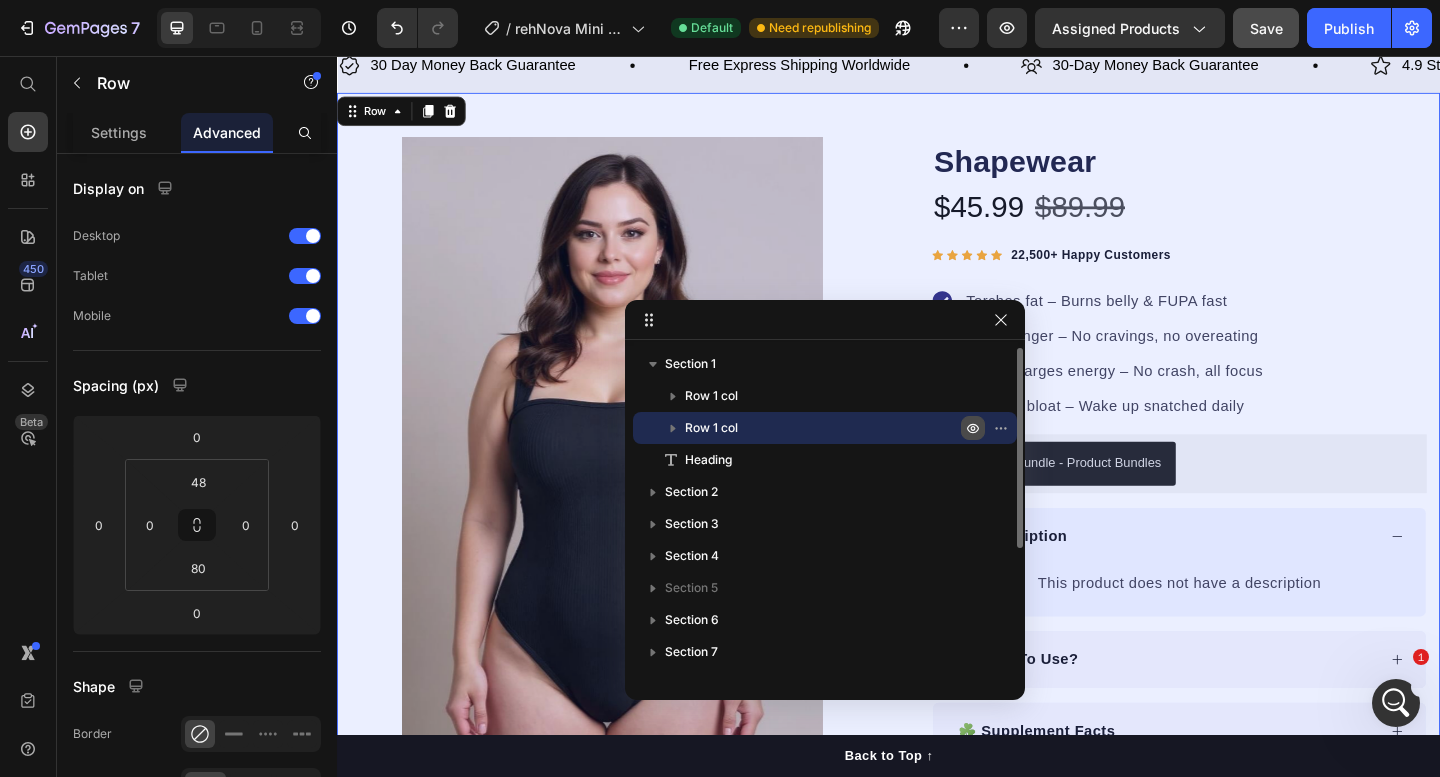 scroll, scrollTop: 202, scrollLeft: 0, axis: vertical 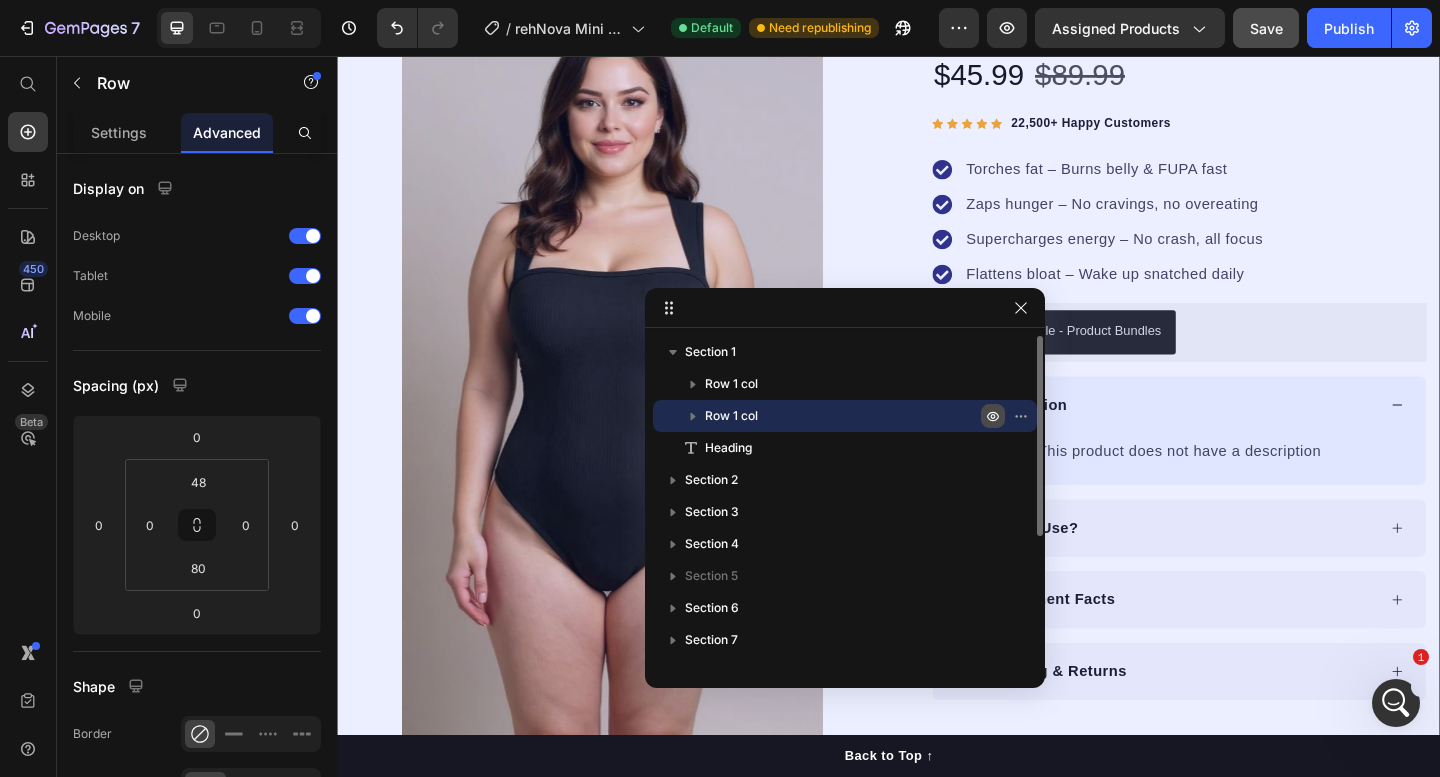 drag, startPoint x: 799, startPoint y: 319, endPoint x: 1048, endPoint y: 238, distance: 261.84348 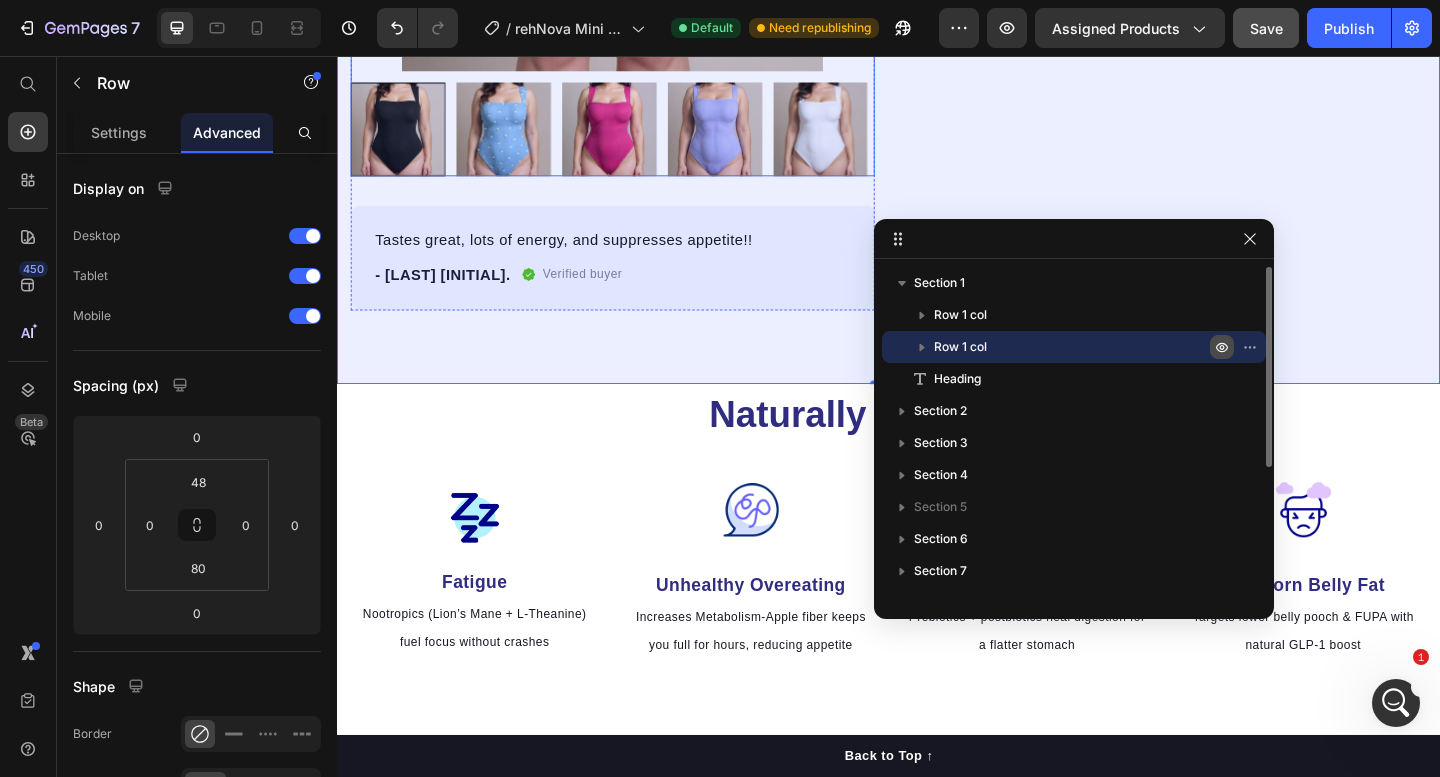 scroll, scrollTop: 1014, scrollLeft: 0, axis: vertical 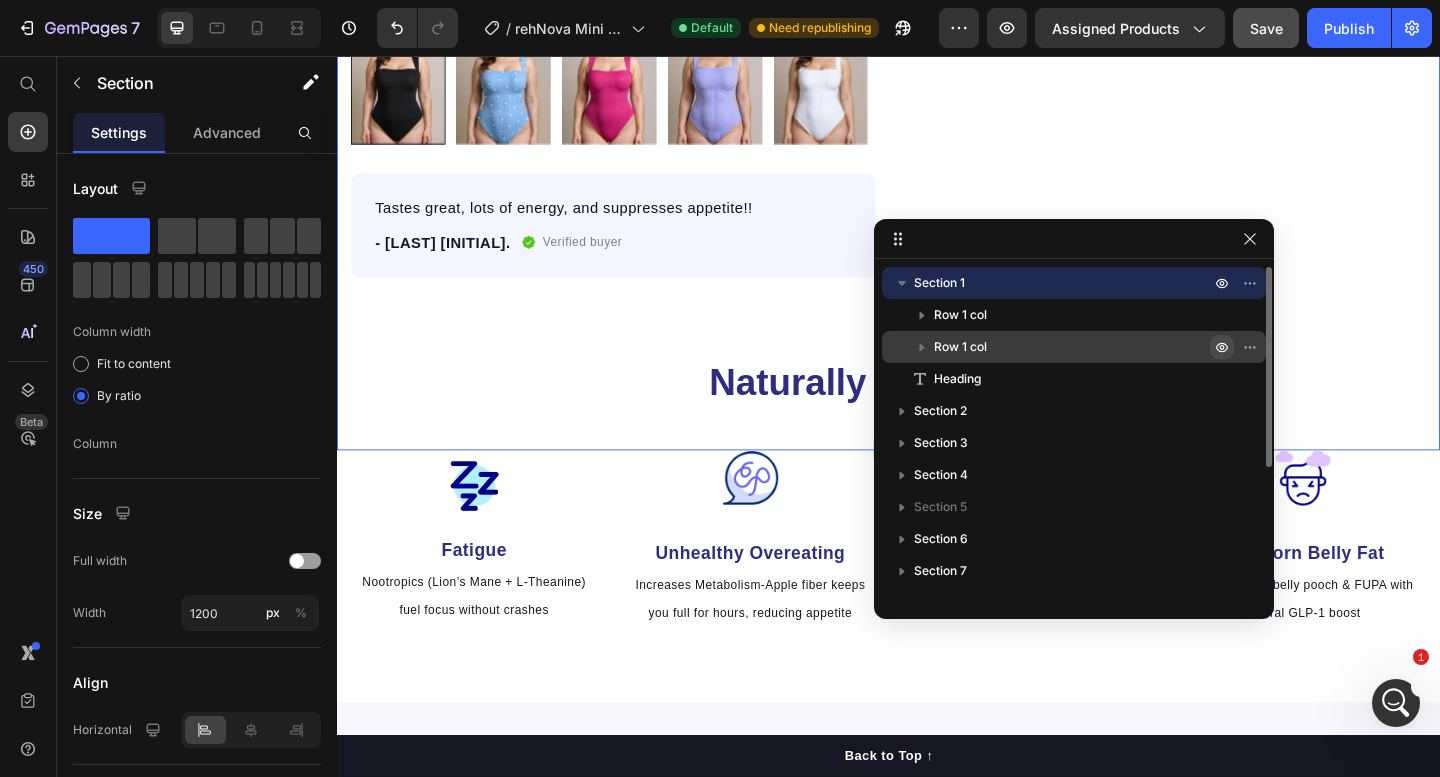 click on "30 Day Money Back Guarantee Item List
Free Express Shipping Worldwide Text Block
30-Day Money Back Guarantee Item List
4.9 Star Review in Trustoo Item List
30 Day Money Back Guarantee Item List
Free Express Shipping Worldwide Text Block
30-Day Money Back Guarantee Item List
4.9 Star Review in Trustoo Item List
Marquee Row
Product Images Tastes great, lots of energy, and suppresses appetite!! Text block -[LAST] [INITIAL]. Text block
Verified buyer Item list Row Row "I’ve dropped 12 lbs over the last 2 months, and the biggest surprise is how much less bloated I feel.”—  [LAST] [INITIAL]. Text block Row Row Shapewear Product Title $45.99 Product Price $89.99 Product Price Row Icon Icon Icon Icon Icon Icon List Hoz 22,500+ Happy Customers Text block Row Row Item list" at bounding box center (937, -216) 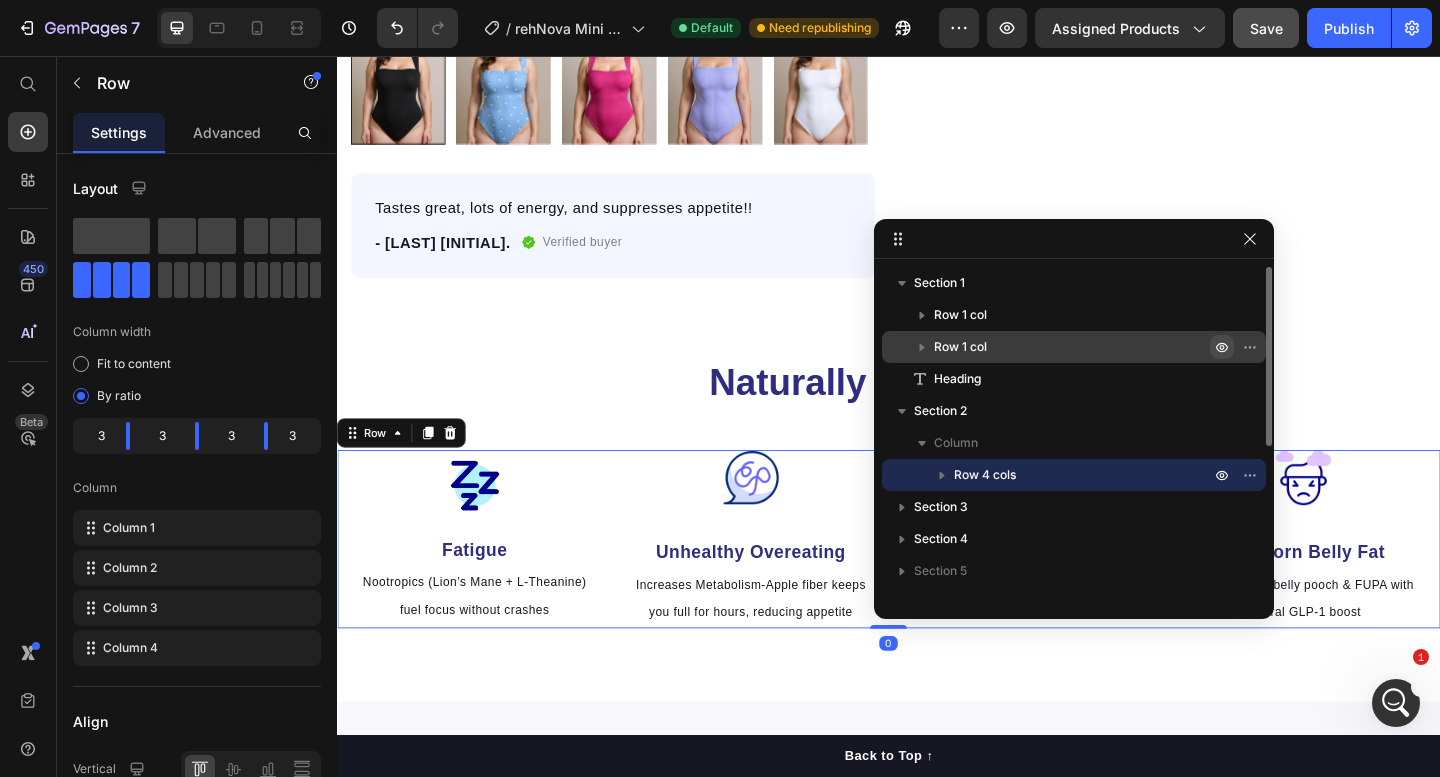 click on "Image Unhealthy Overeating Text block Increases Metabolism-Apple fiber keeps you full for hours, reducing appetite Text block" at bounding box center (787, 582) 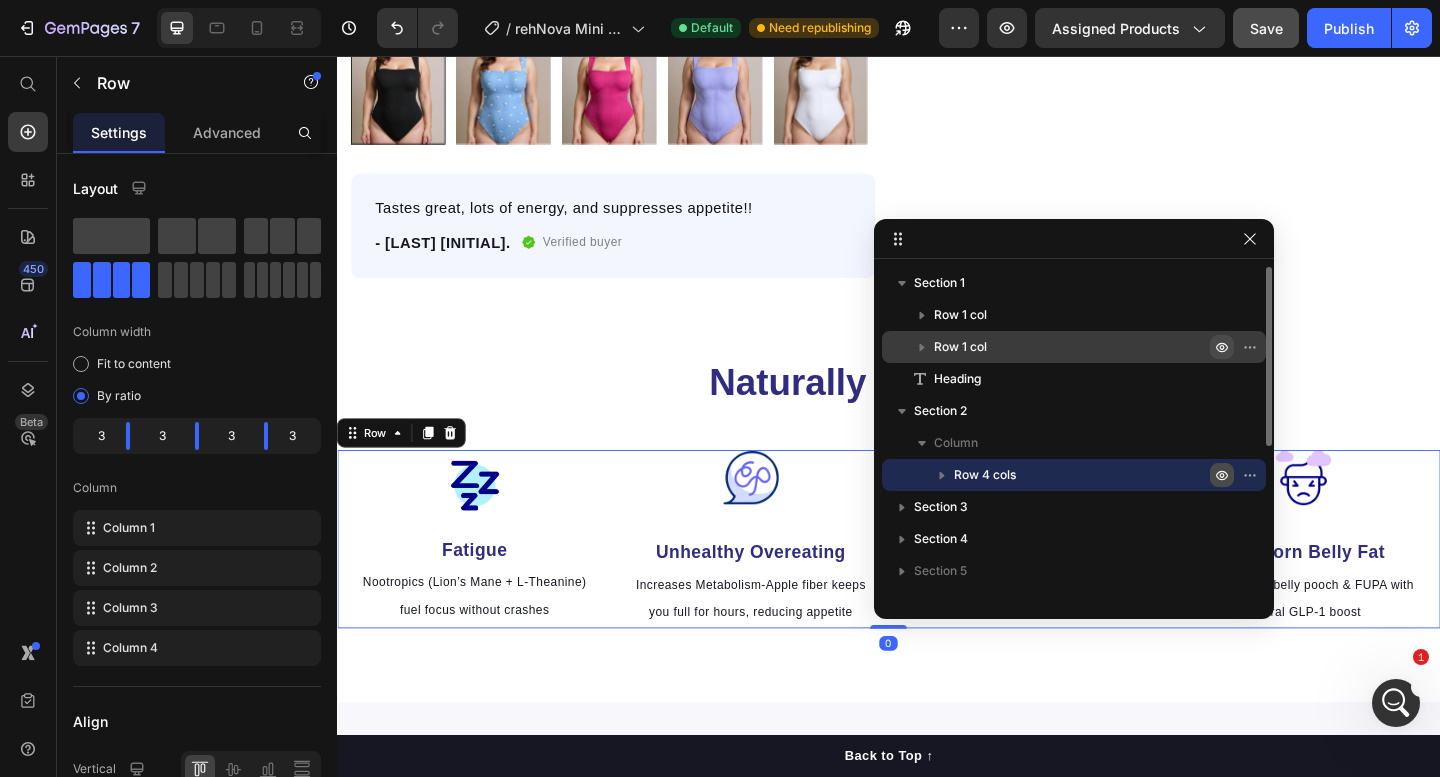 click 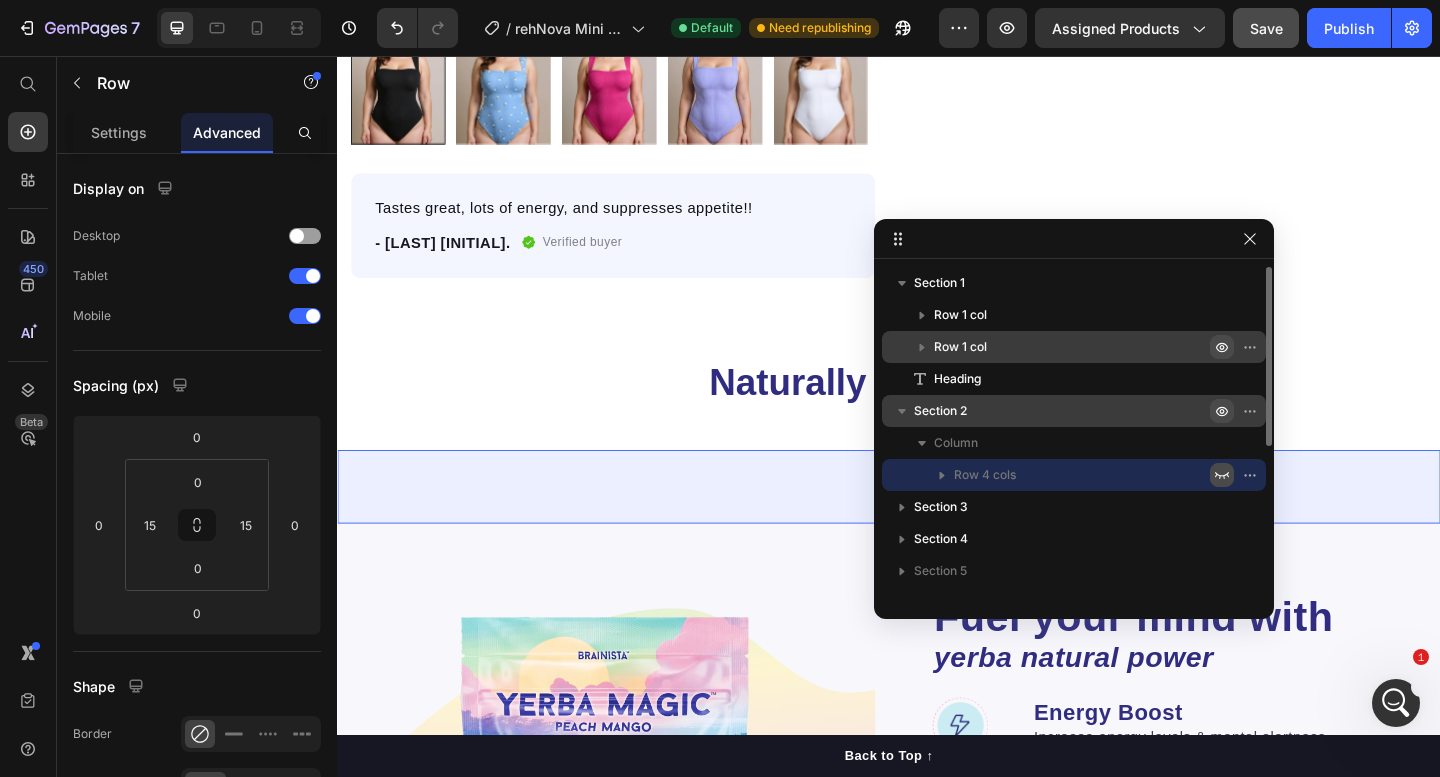 click 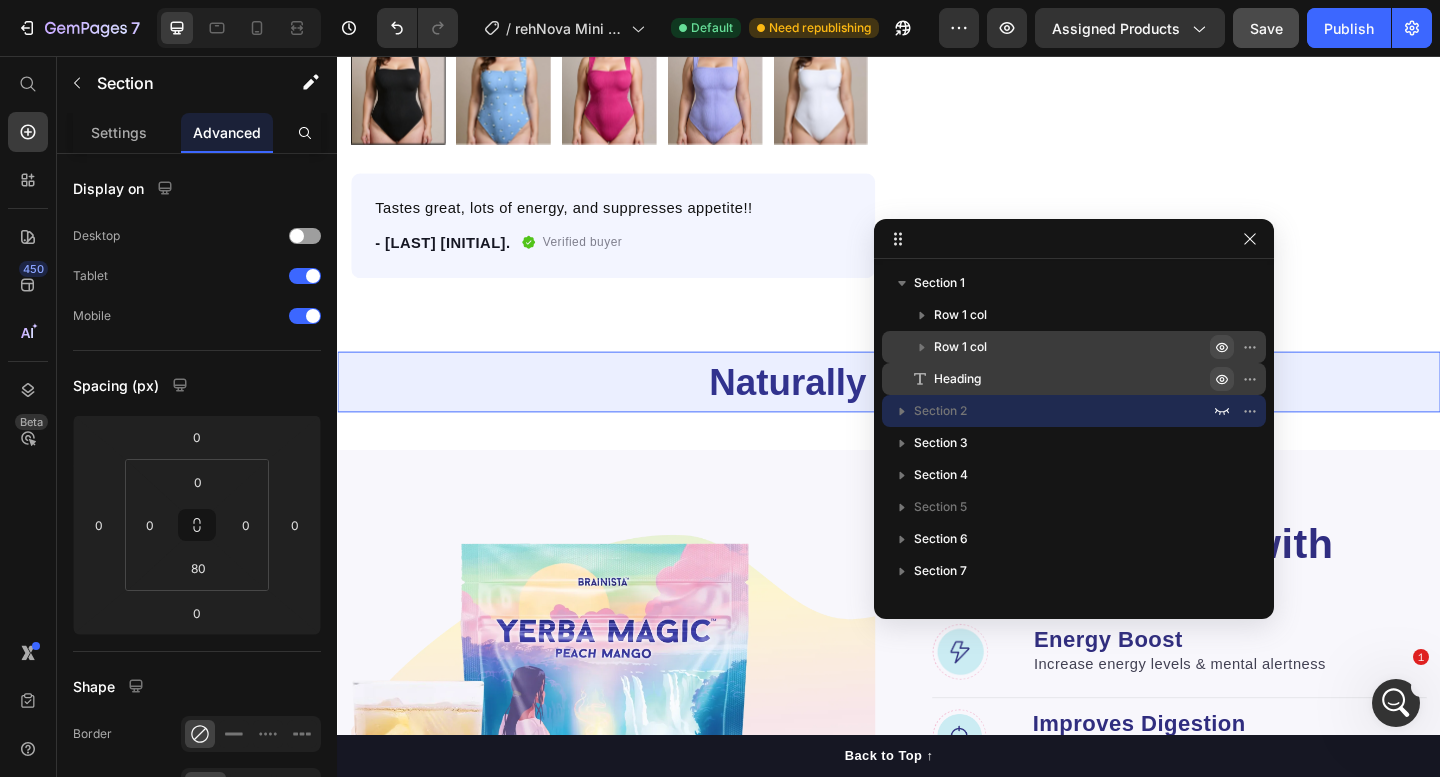 click 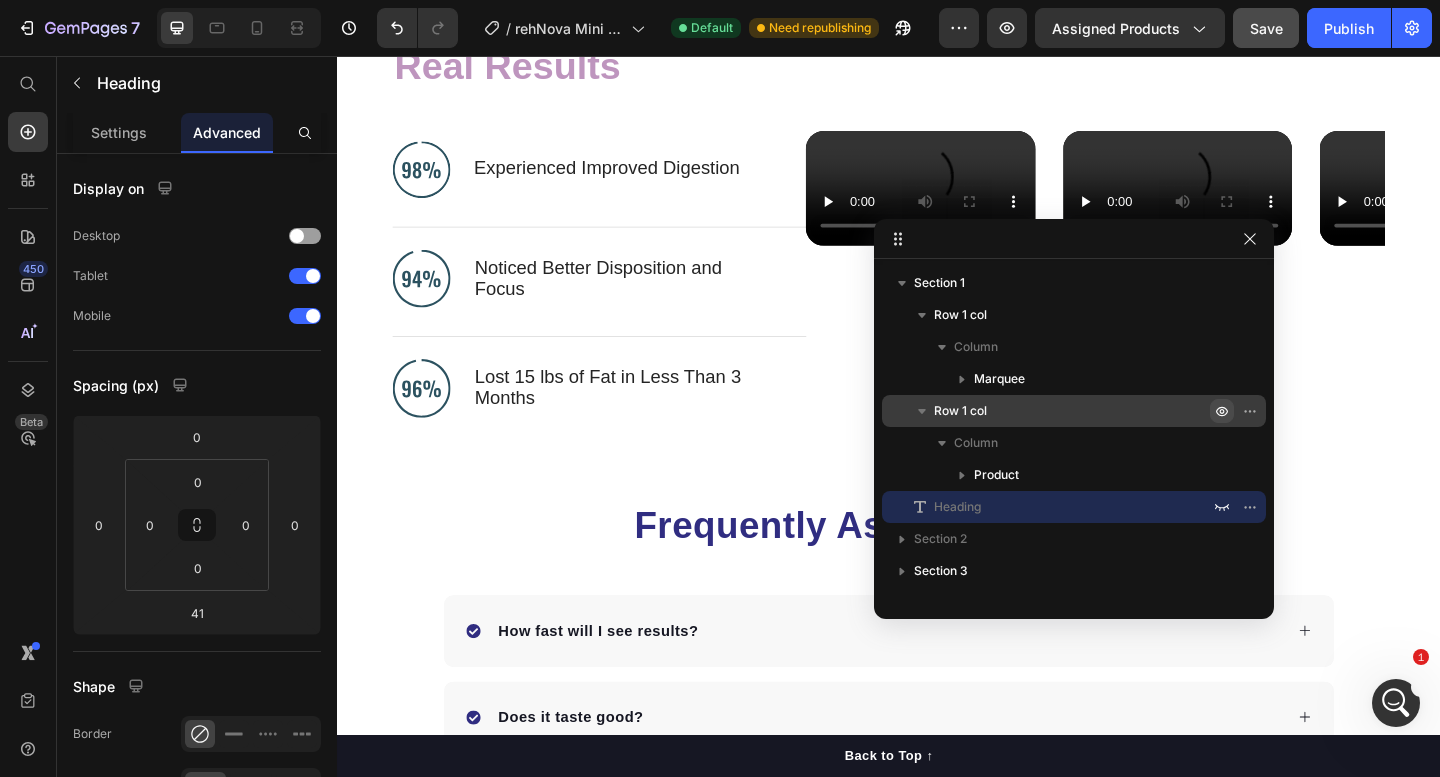 scroll, scrollTop: 4770, scrollLeft: 0, axis: vertical 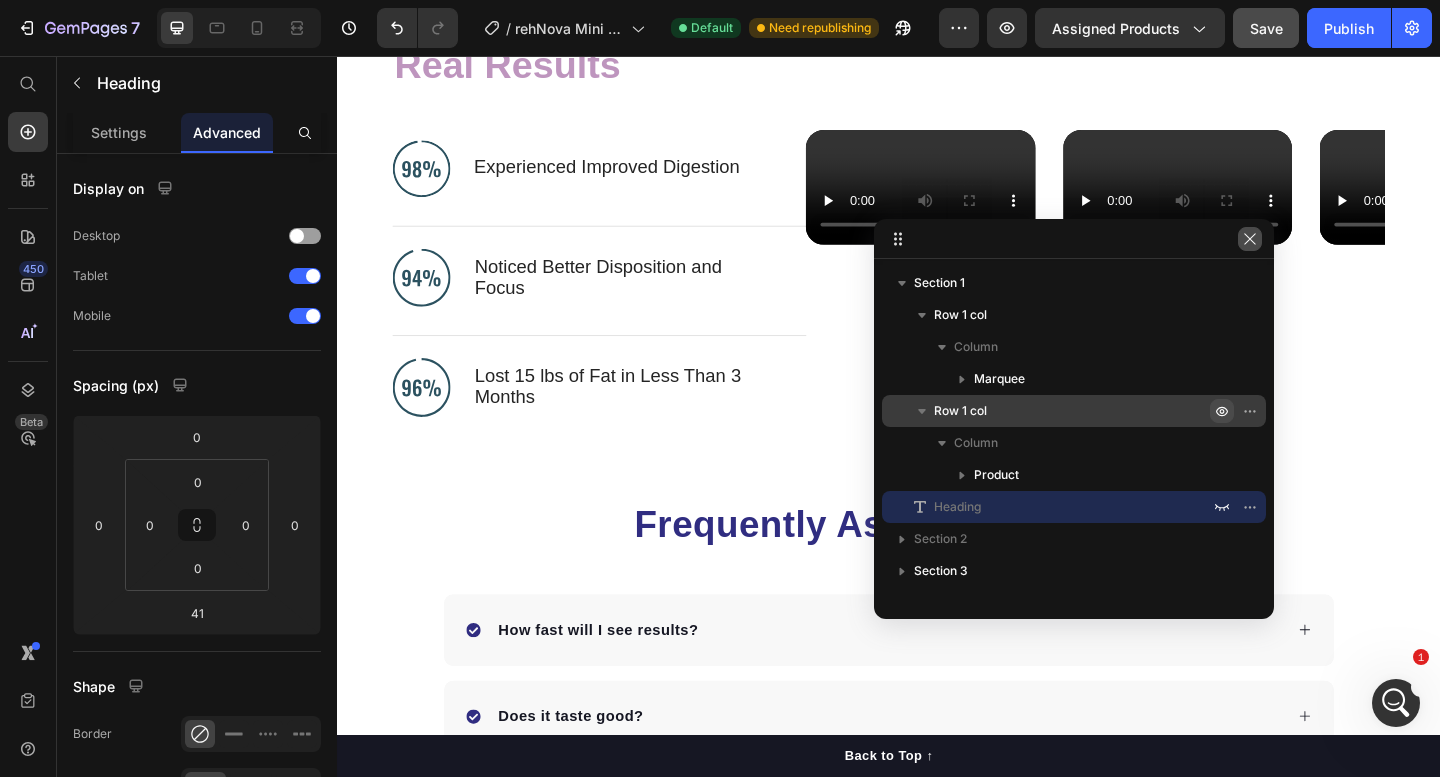 click 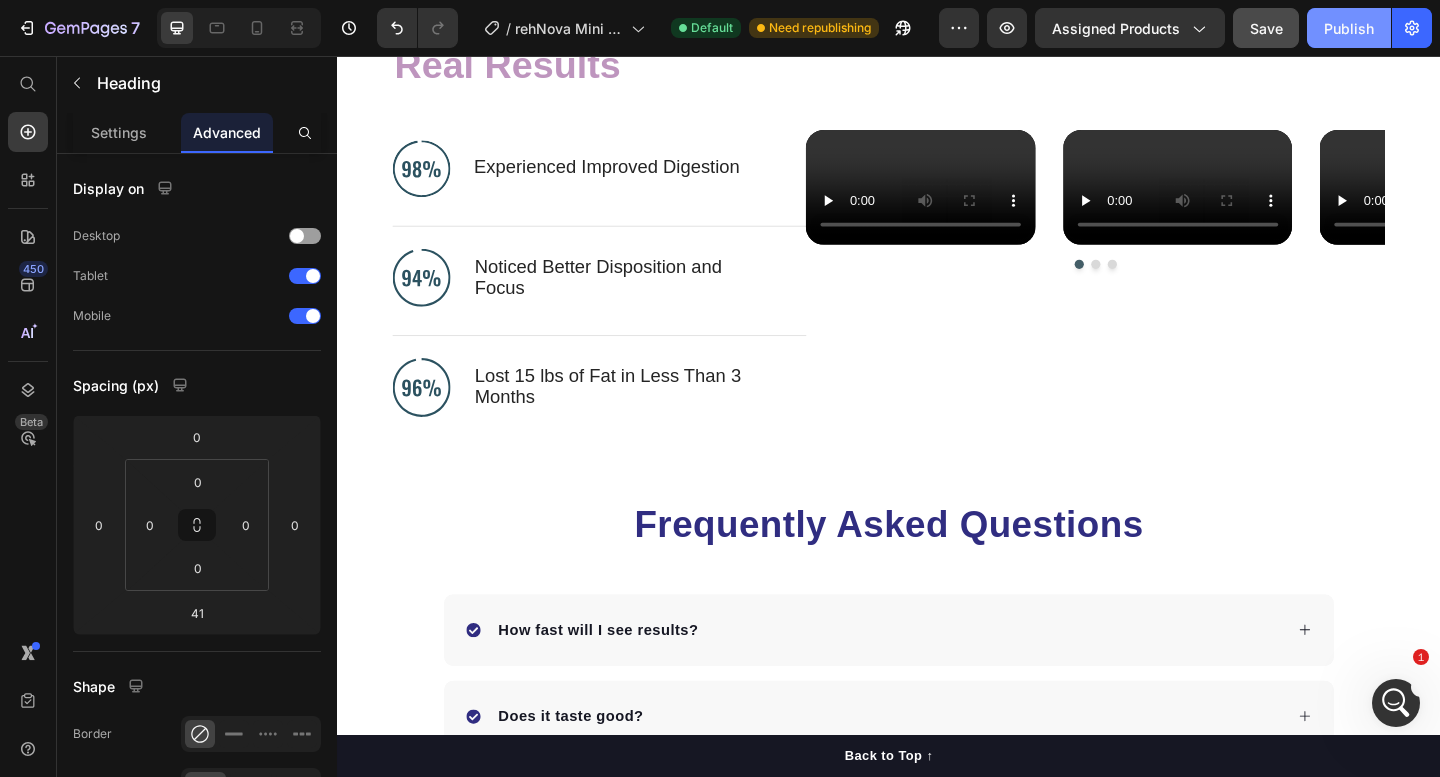 click on "Publish" 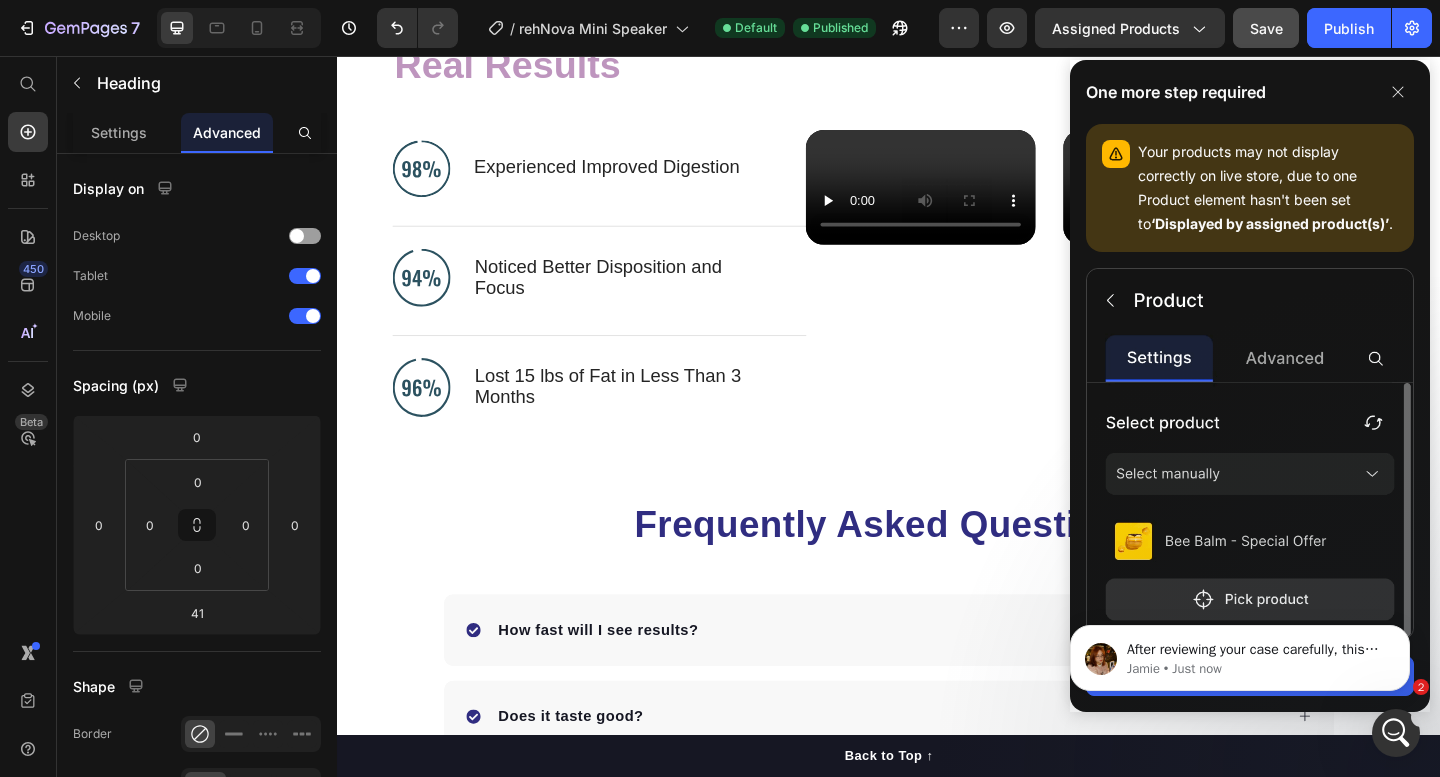 scroll, scrollTop: 0, scrollLeft: 0, axis: both 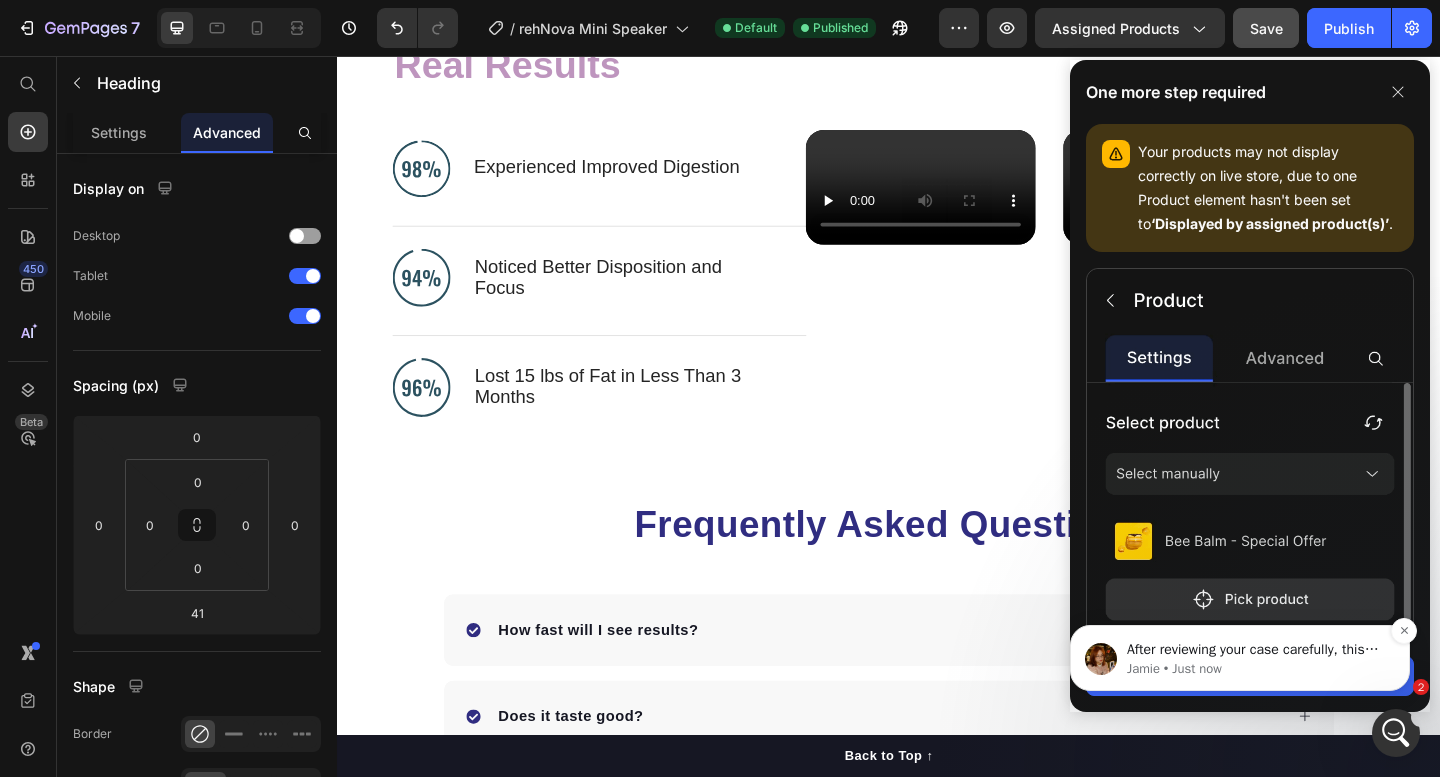 click on "After reviewing your case carefully, this matter requires further investigation from the technical side. I will transfer this to our Technical Team right now for checking.   Kindly allow us 24 hours at maximum for the work and if the result arrives sooner, I will surely keep you posted. [FIRST] • Just now" at bounding box center [1240, 658] 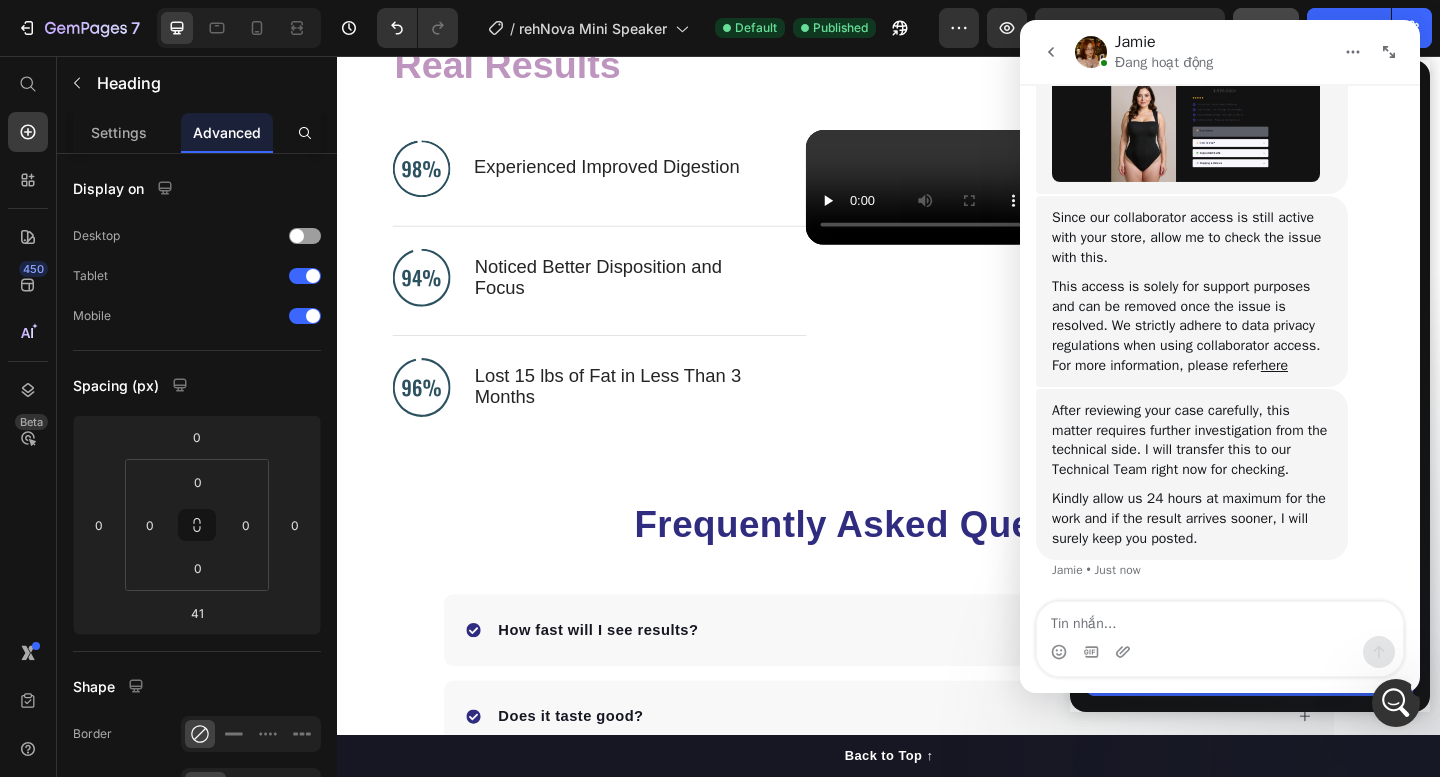 scroll, scrollTop: 0, scrollLeft: 0, axis: both 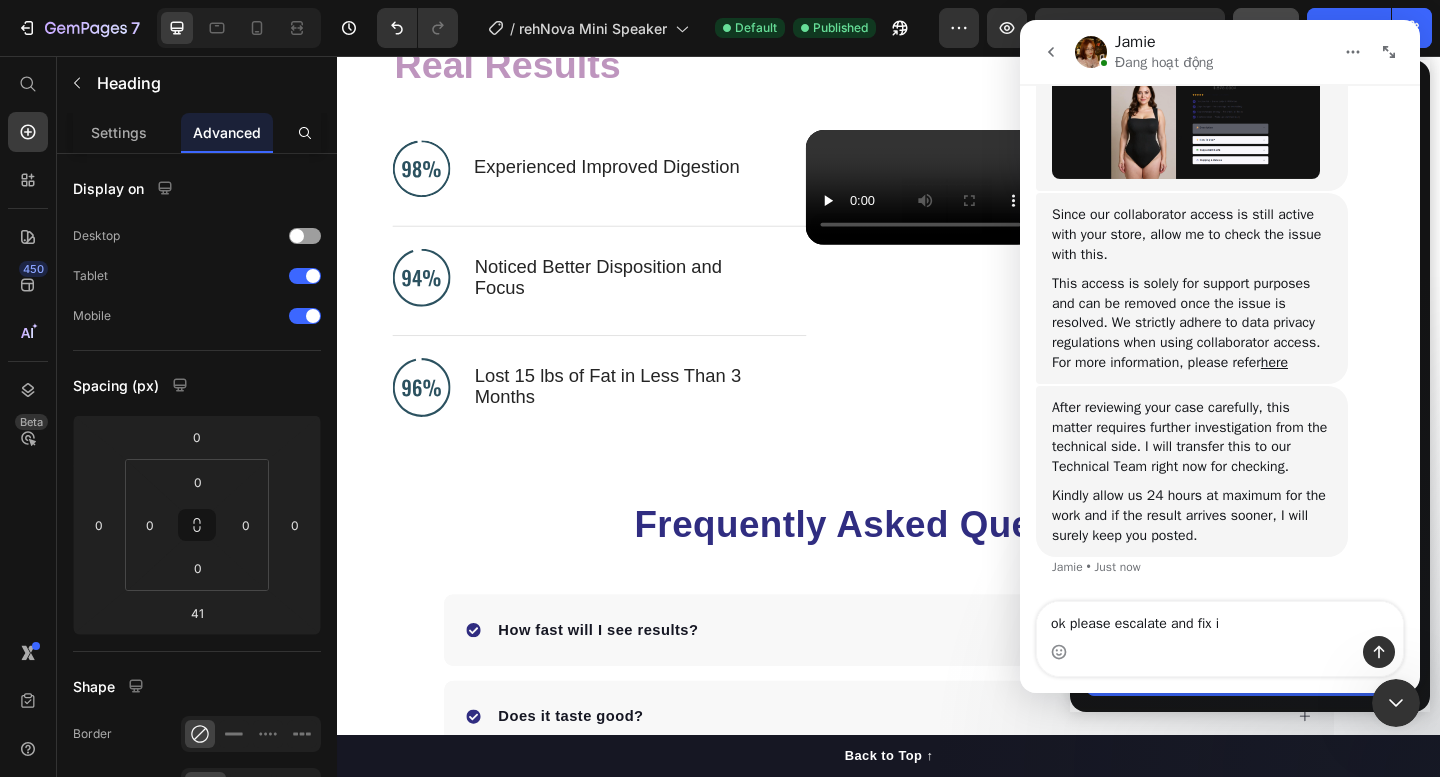 type on "ok please escalate and fix it" 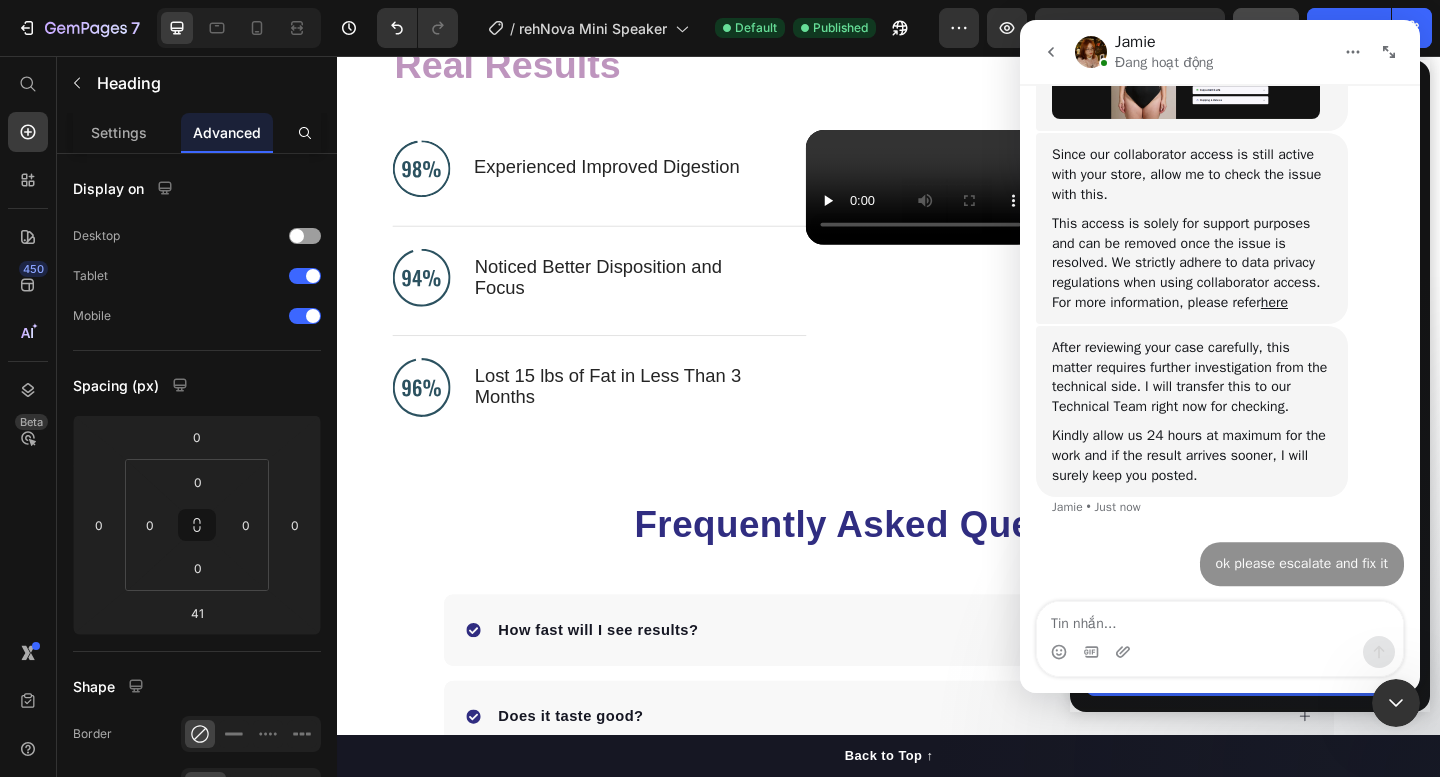 scroll, scrollTop: 1342, scrollLeft: 0, axis: vertical 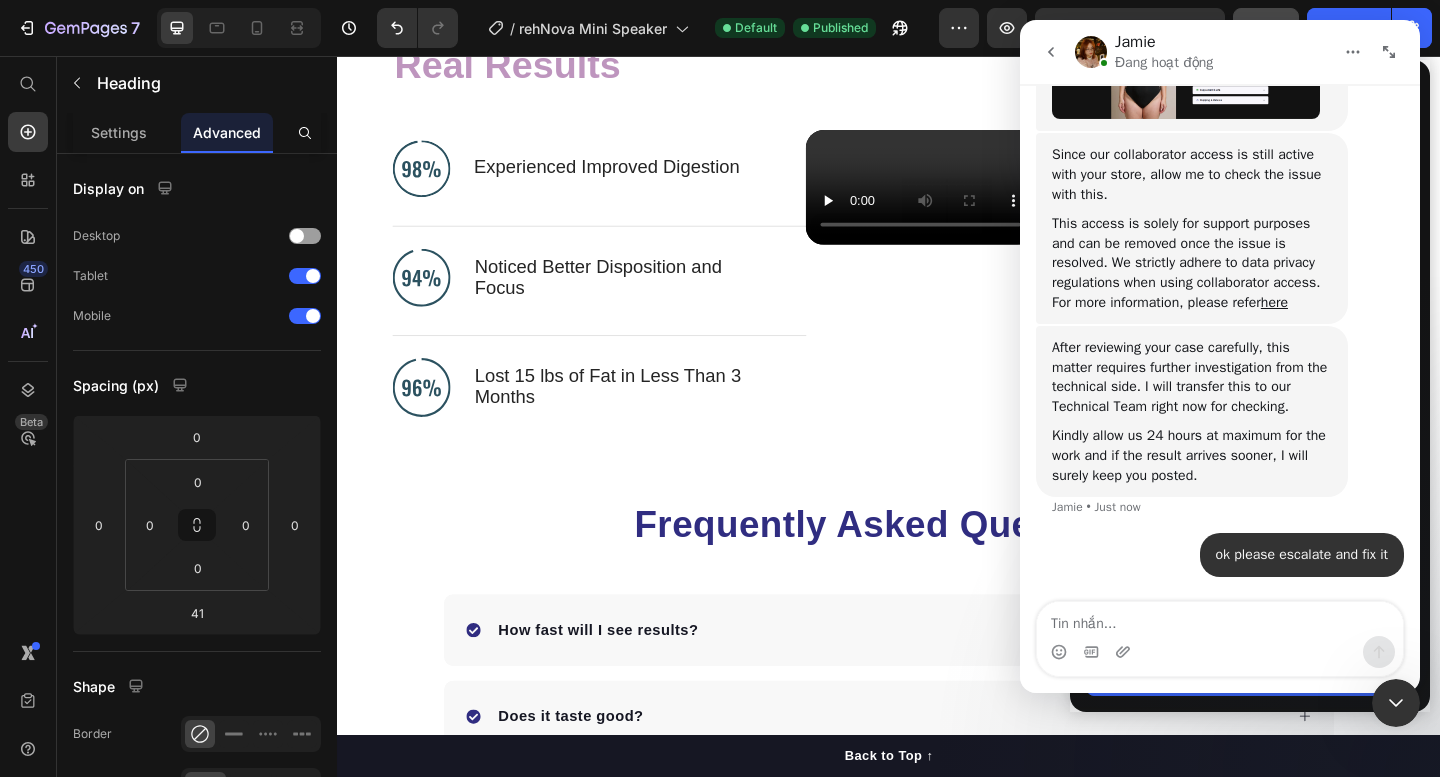 click at bounding box center [1396, 703] 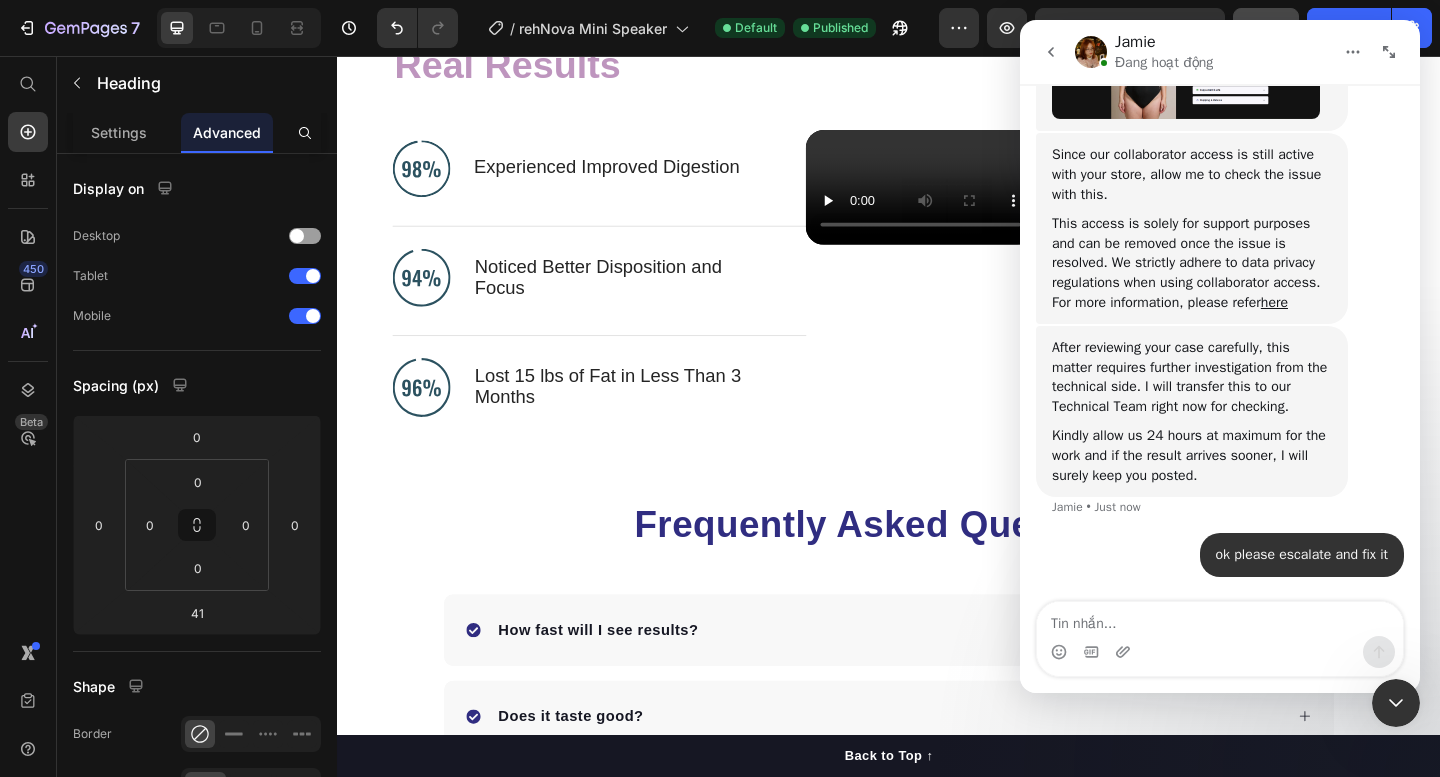 click at bounding box center (1220, 652) 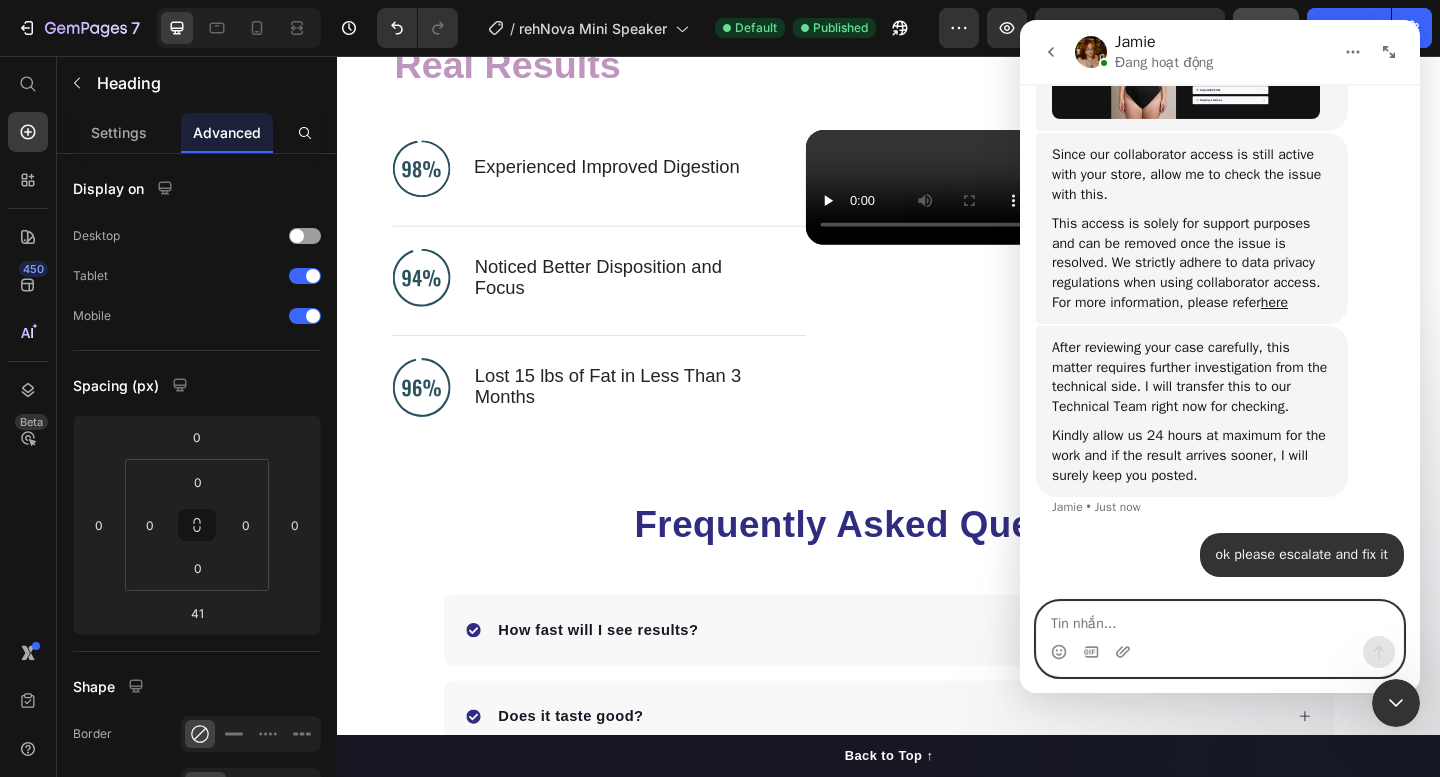 click at bounding box center (1220, 619) 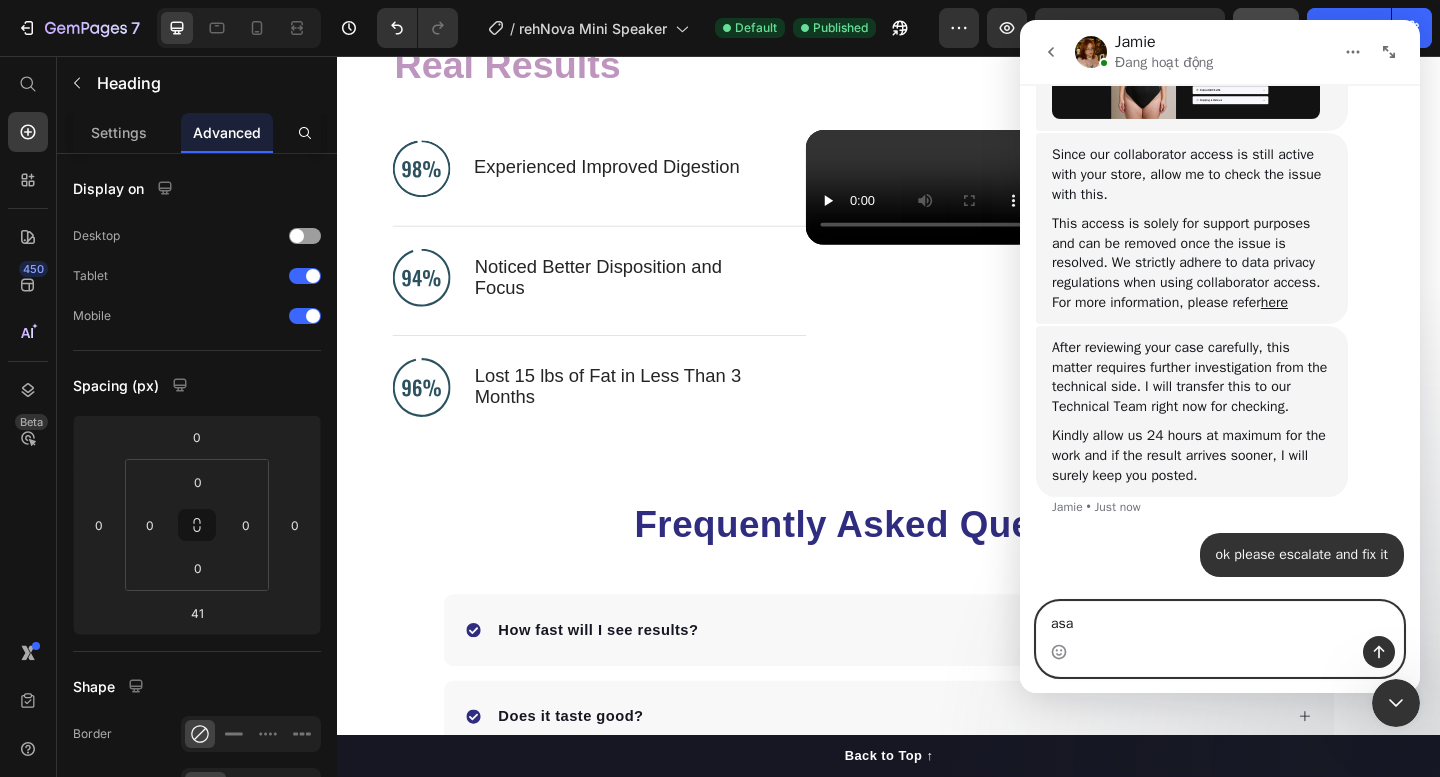 type on "asap" 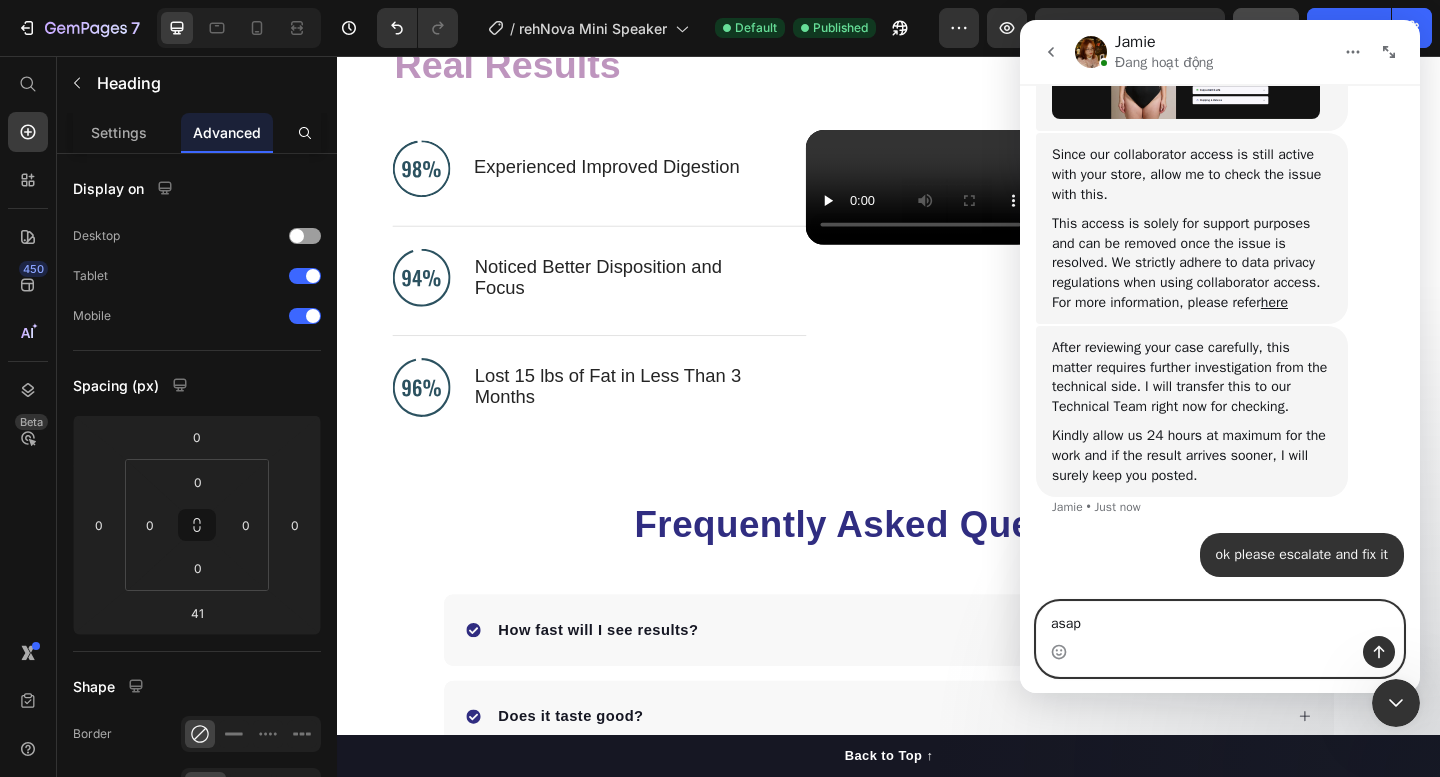 type 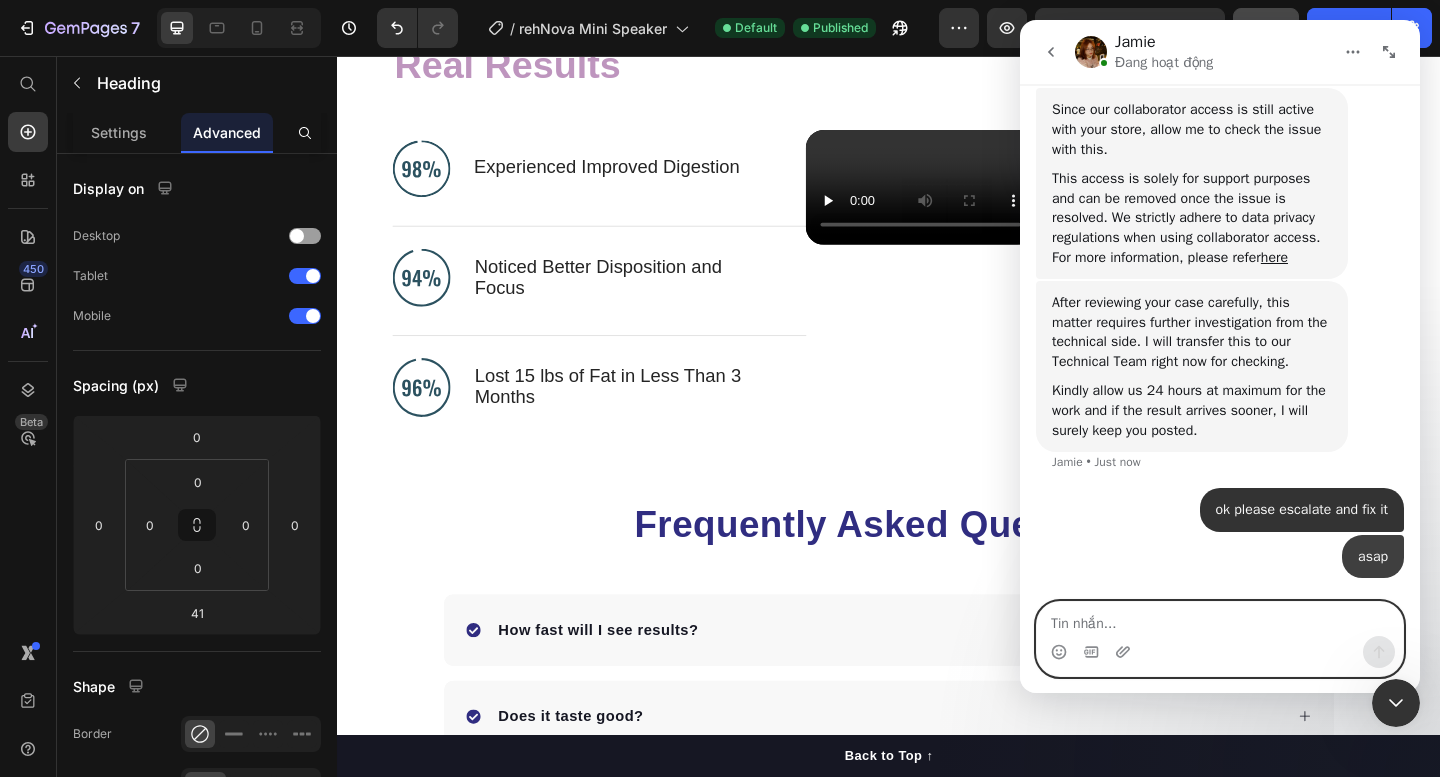scroll, scrollTop: 1388, scrollLeft: 0, axis: vertical 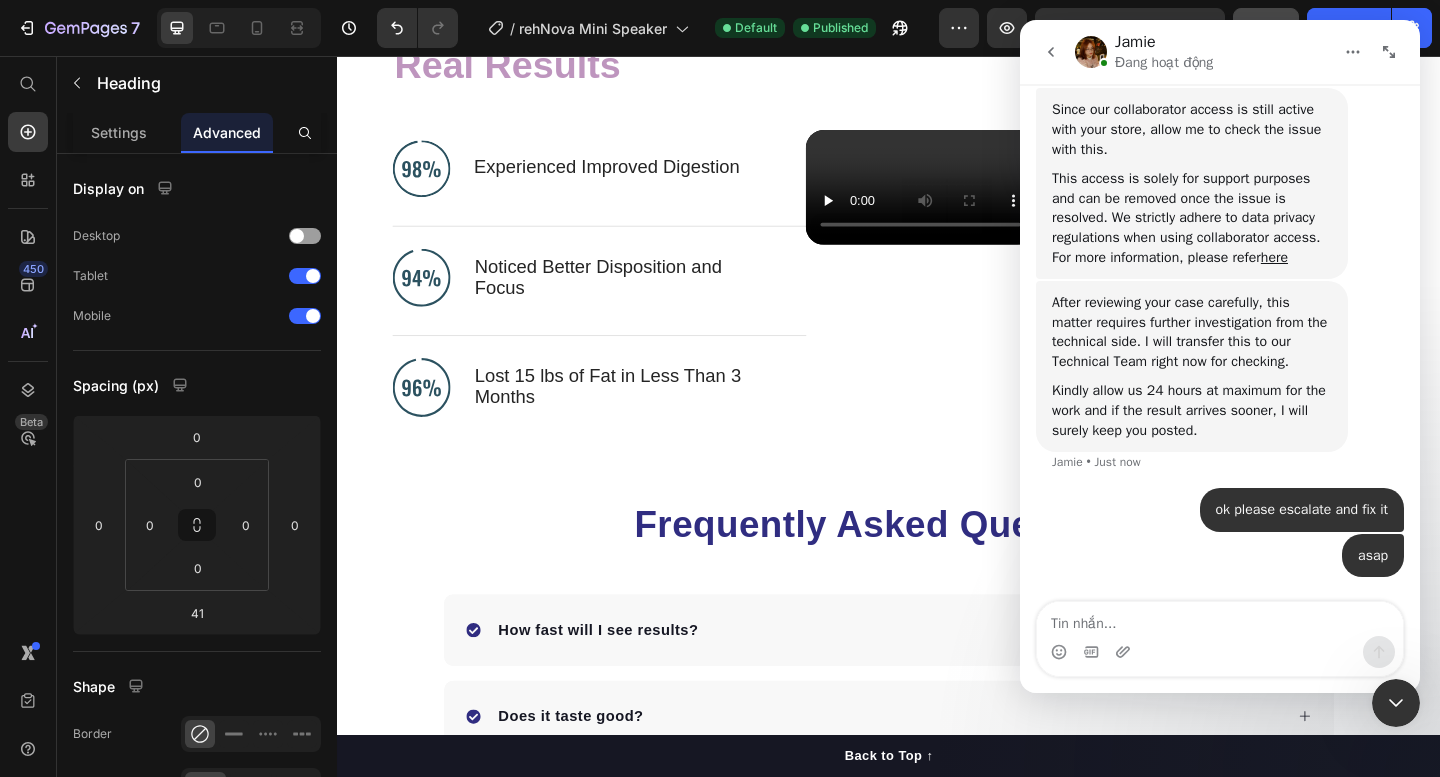 click at bounding box center (1396, 703) 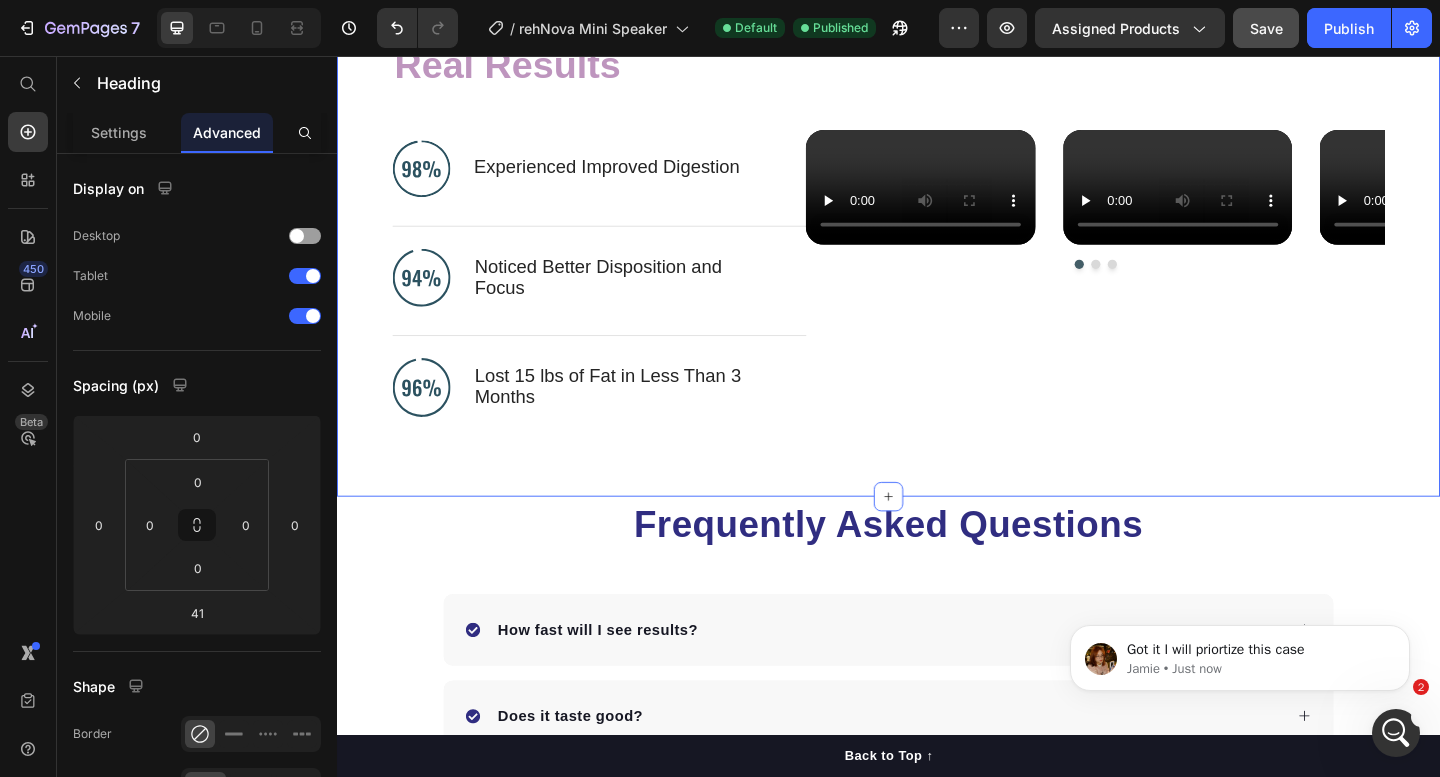 scroll, scrollTop: 0, scrollLeft: 0, axis: both 